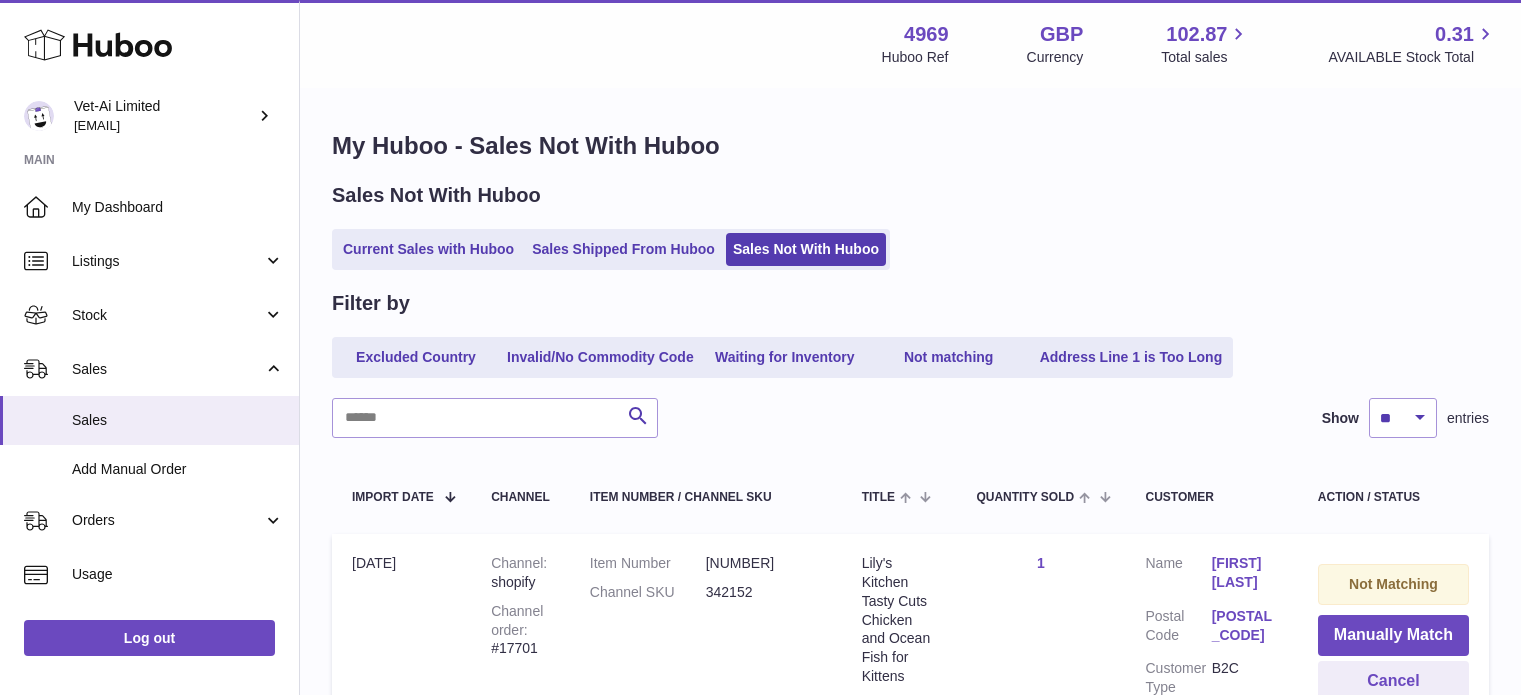 scroll, scrollTop: 0, scrollLeft: 0, axis: both 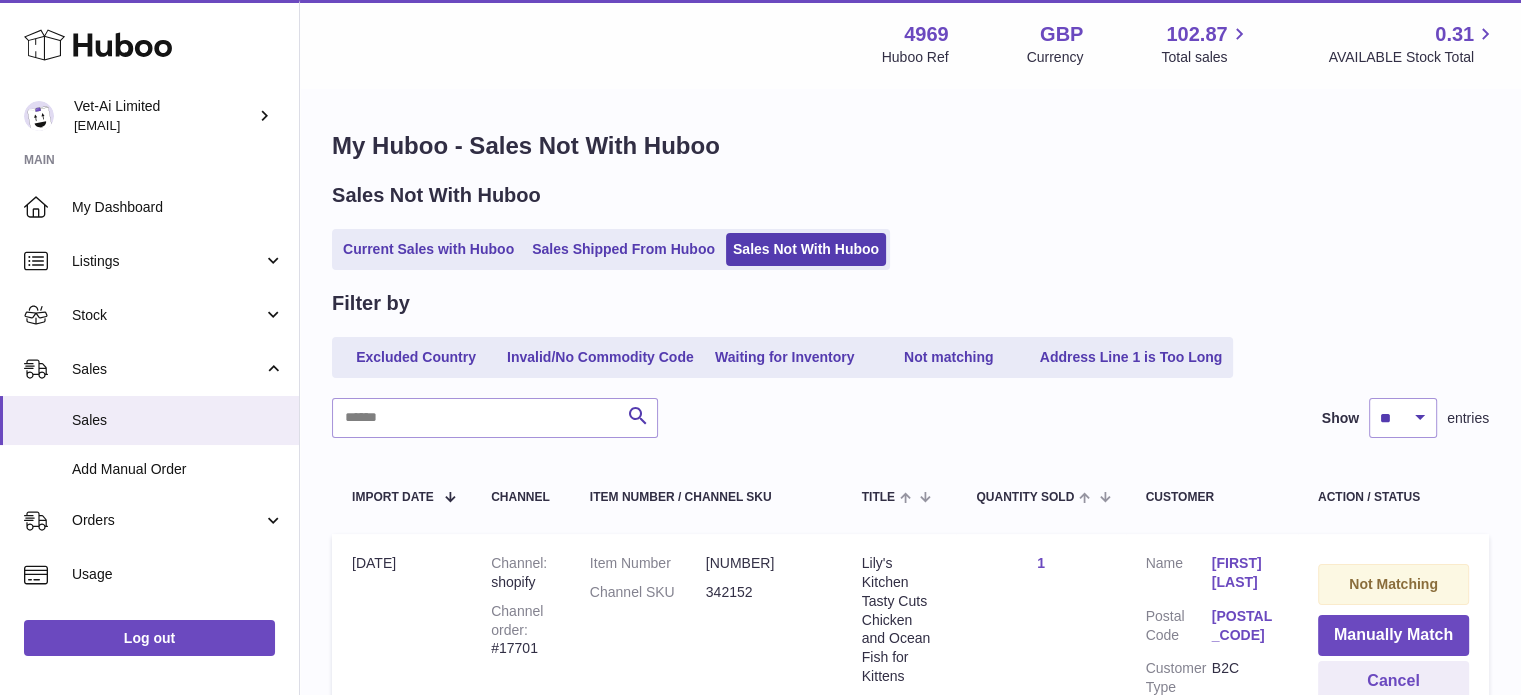 click at bounding box center (495, 418) 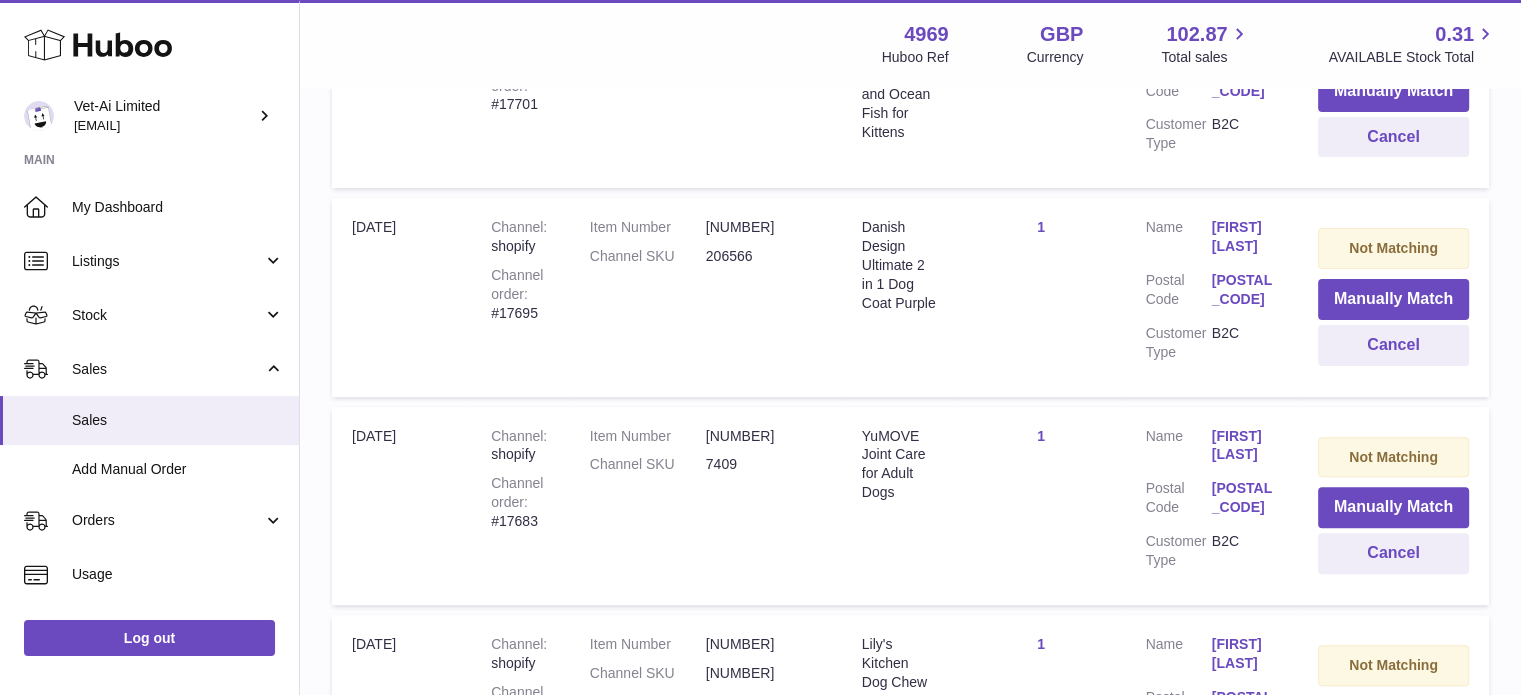 scroll, scrollTop: 0, scrollLeft: 0, axis: both 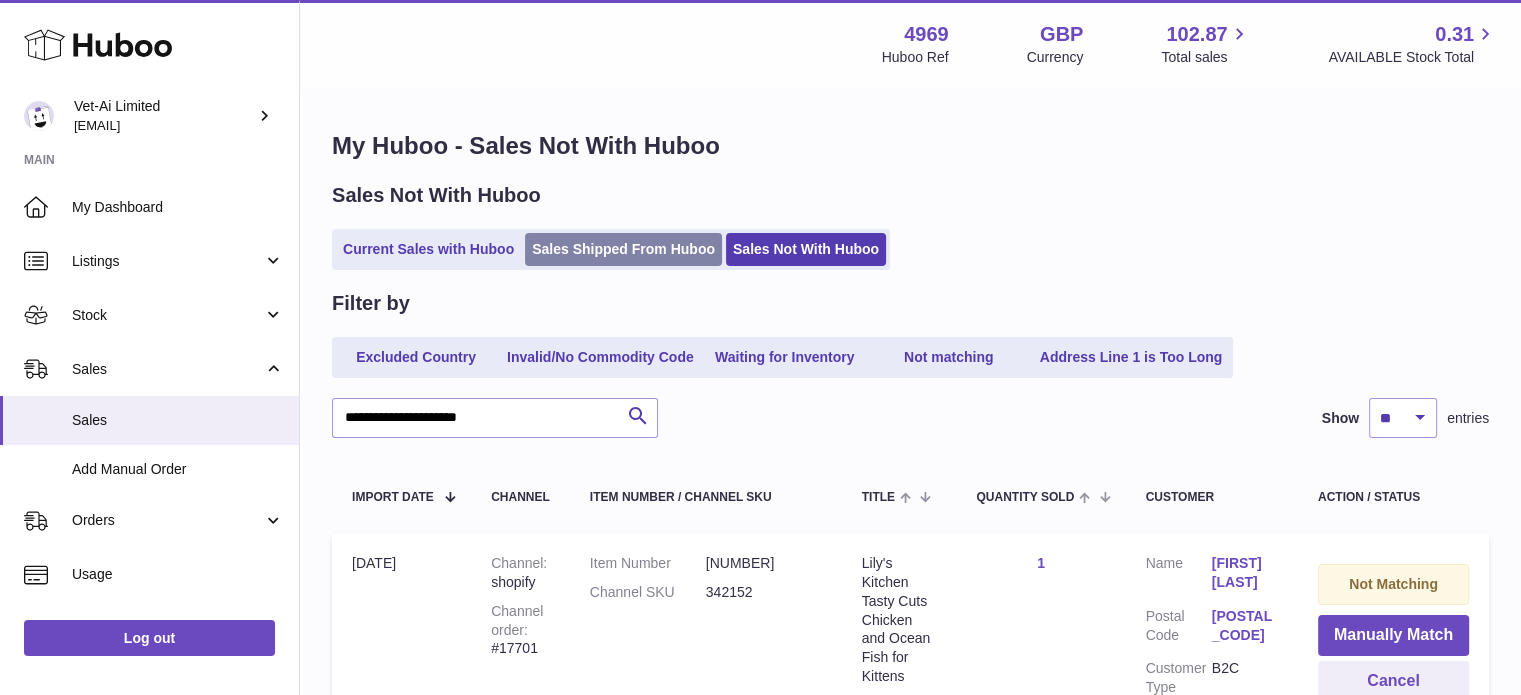 type on "**********" 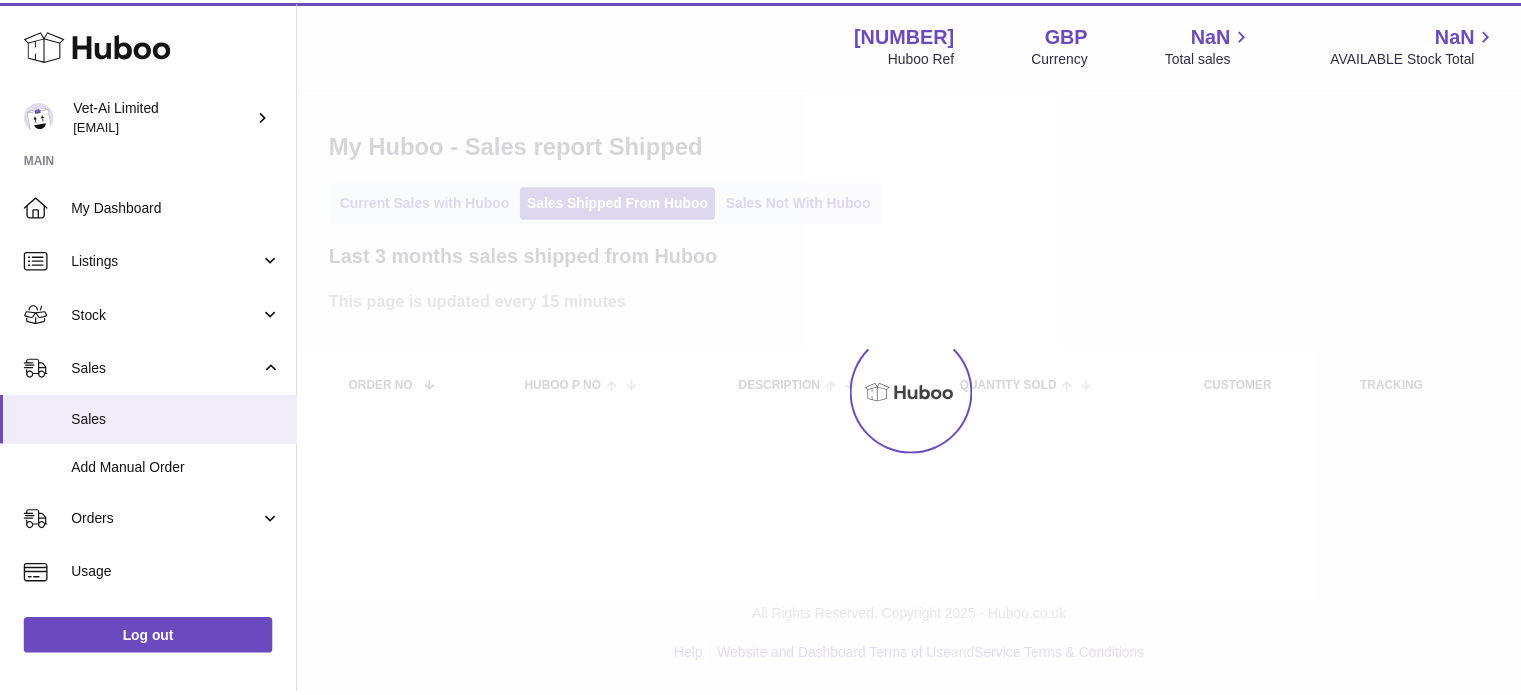 scroll, scrollTop: 0, scrollLeft: 0, axis: both 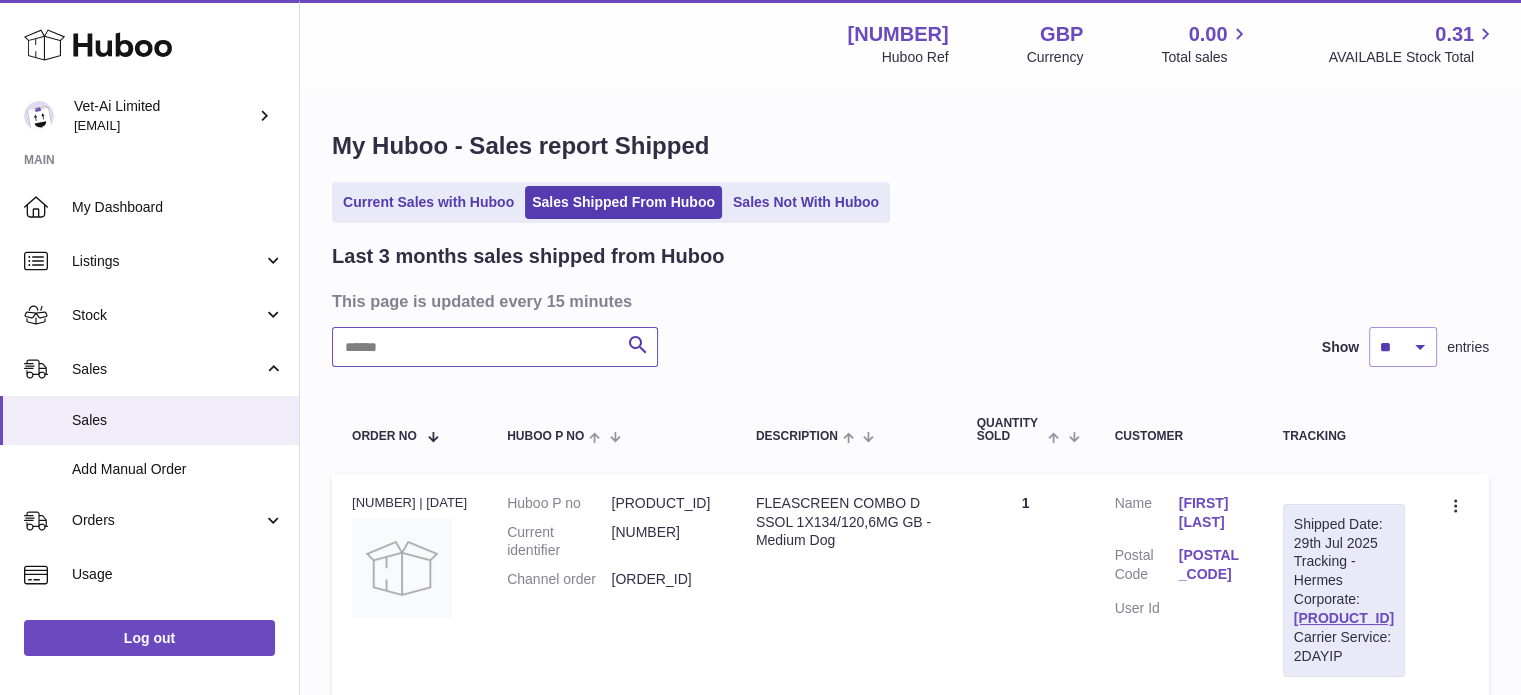 click at bounding box center [495, 347] 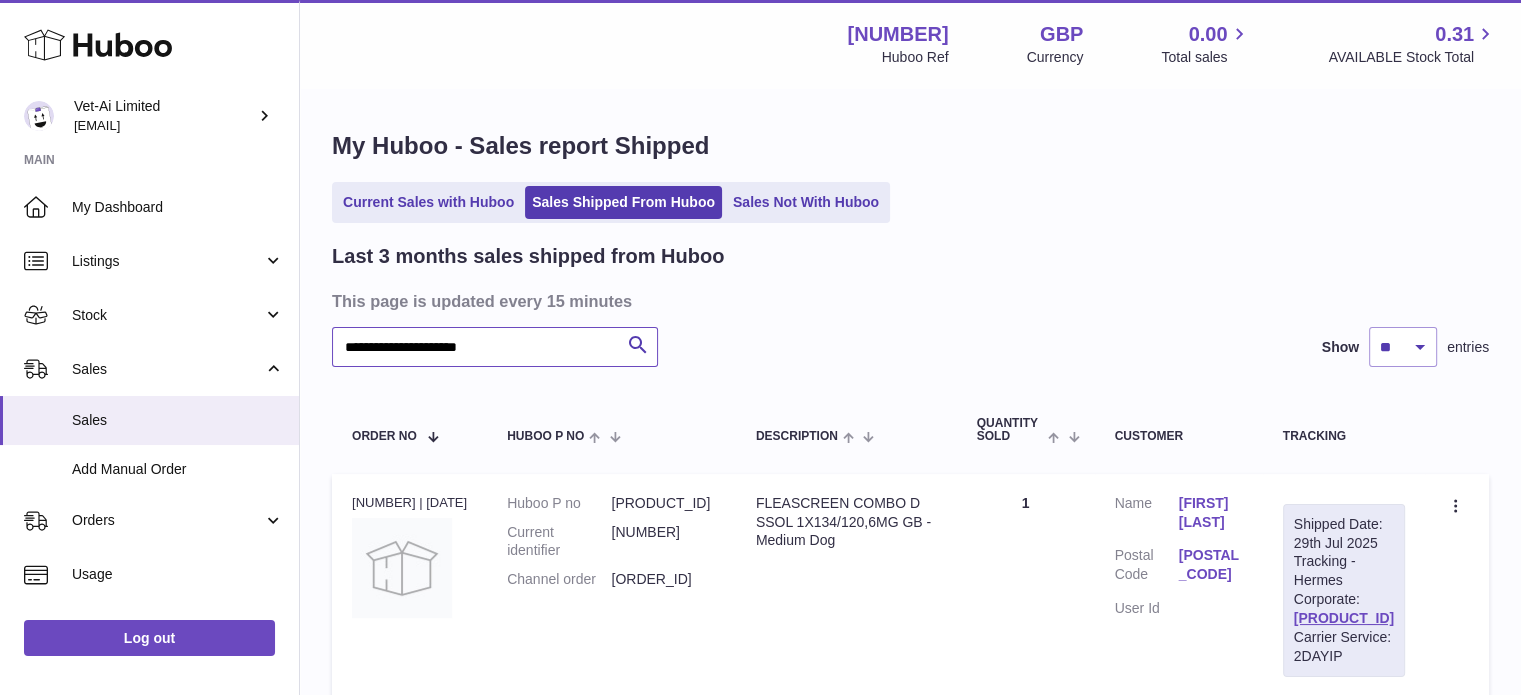 type on "**********" 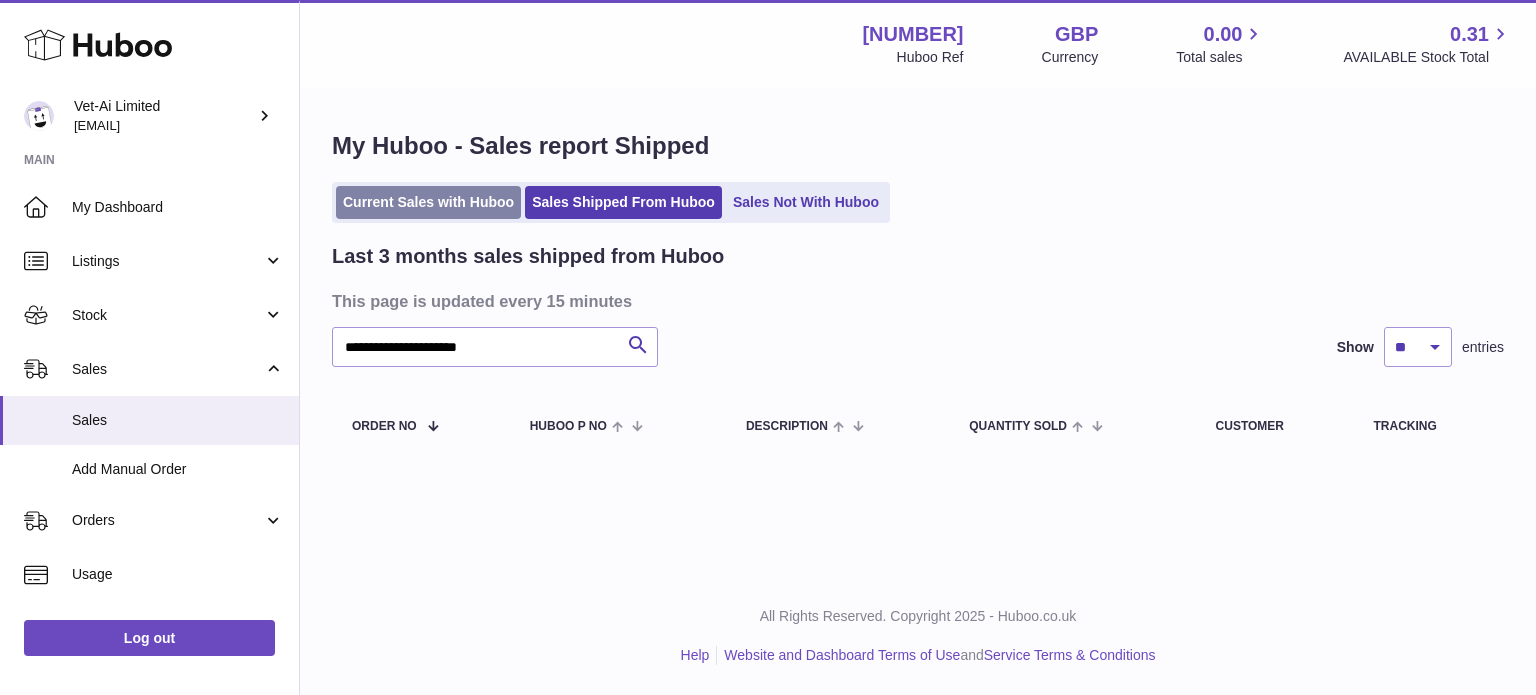 click on "Current Sales with Huboo" at bounding box center [428, 202] 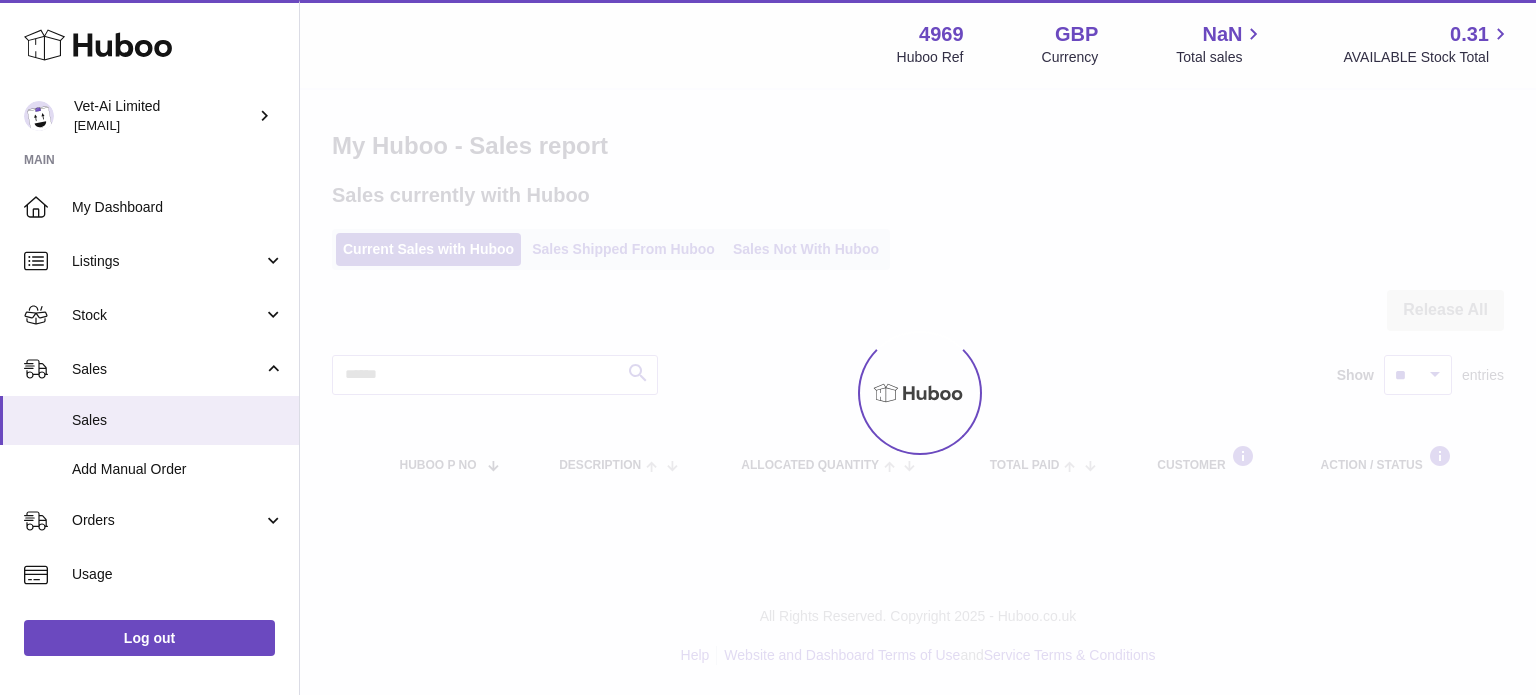 scroll, scrollTop: 0, scrollLeft: 0, axis: both 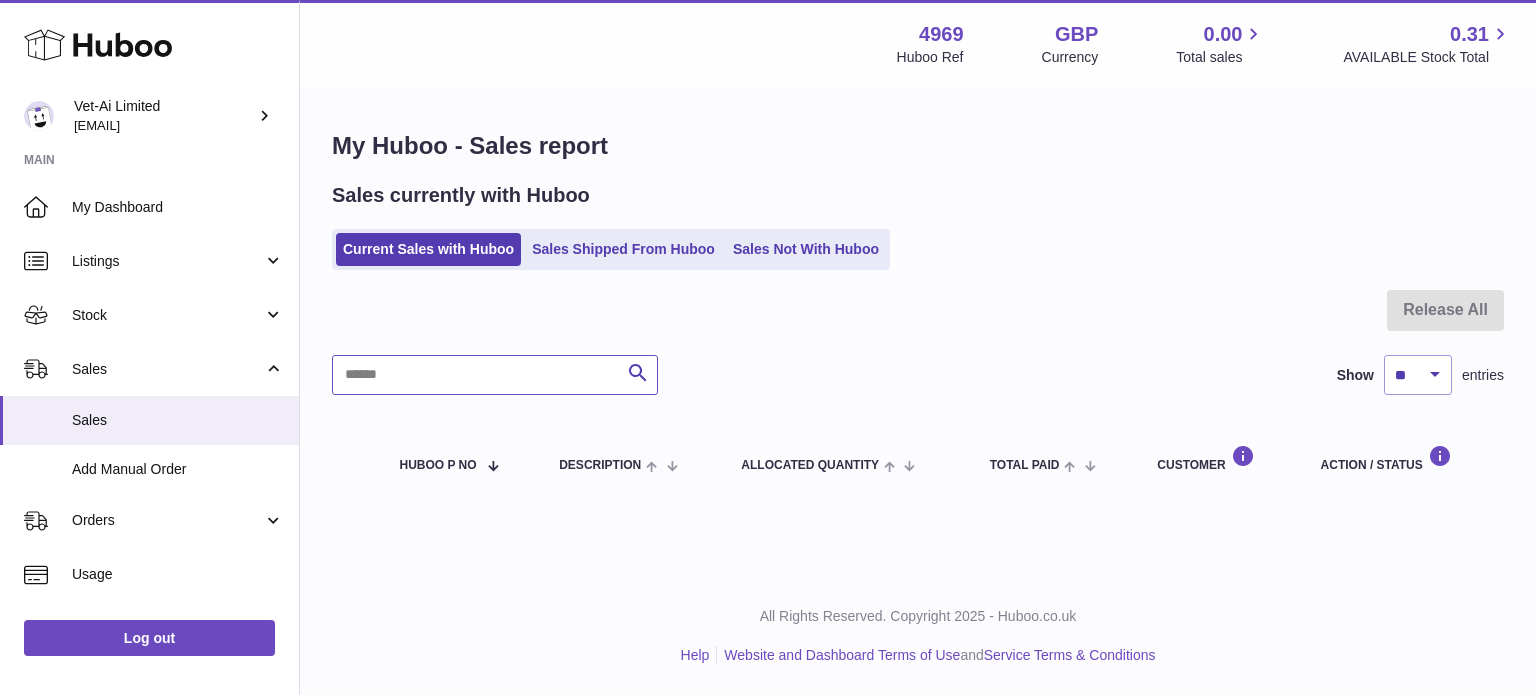 click at bounding box center [495, 375] 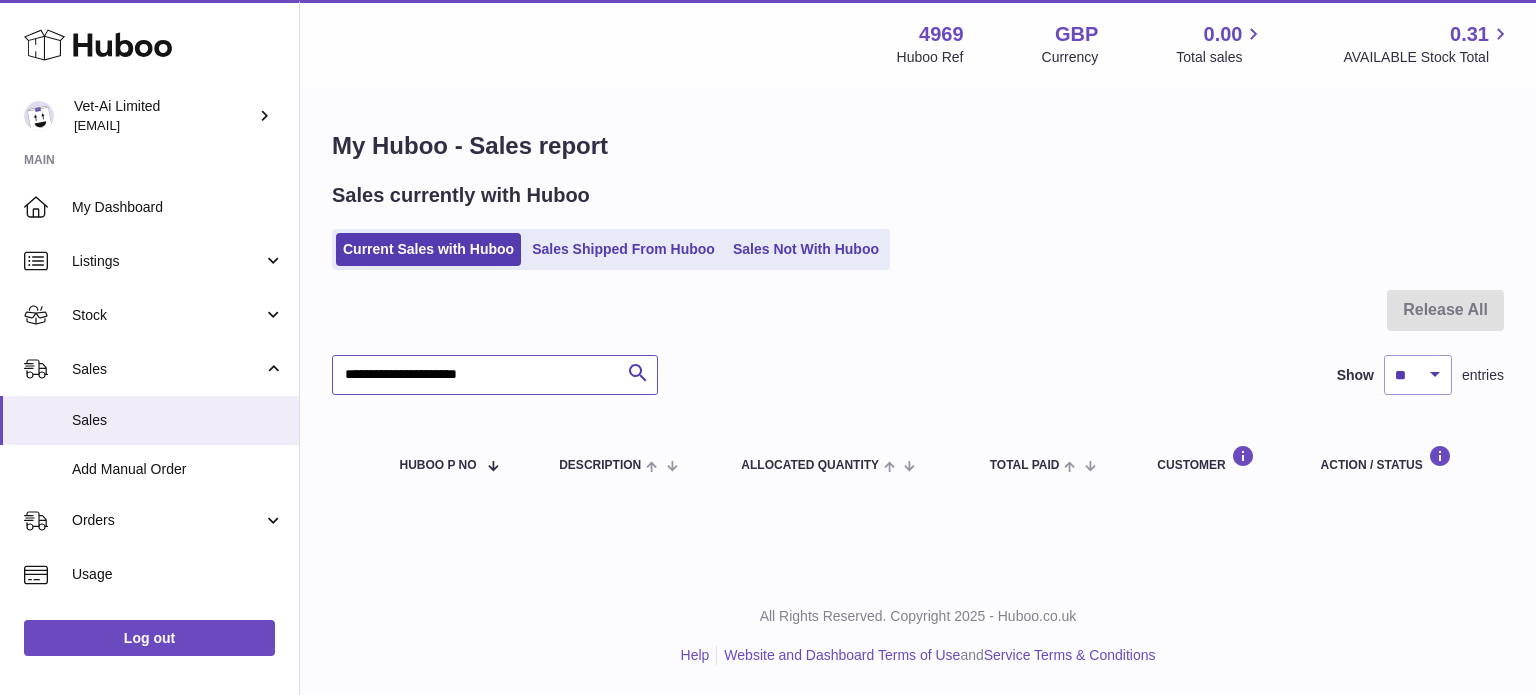 type on "**********" 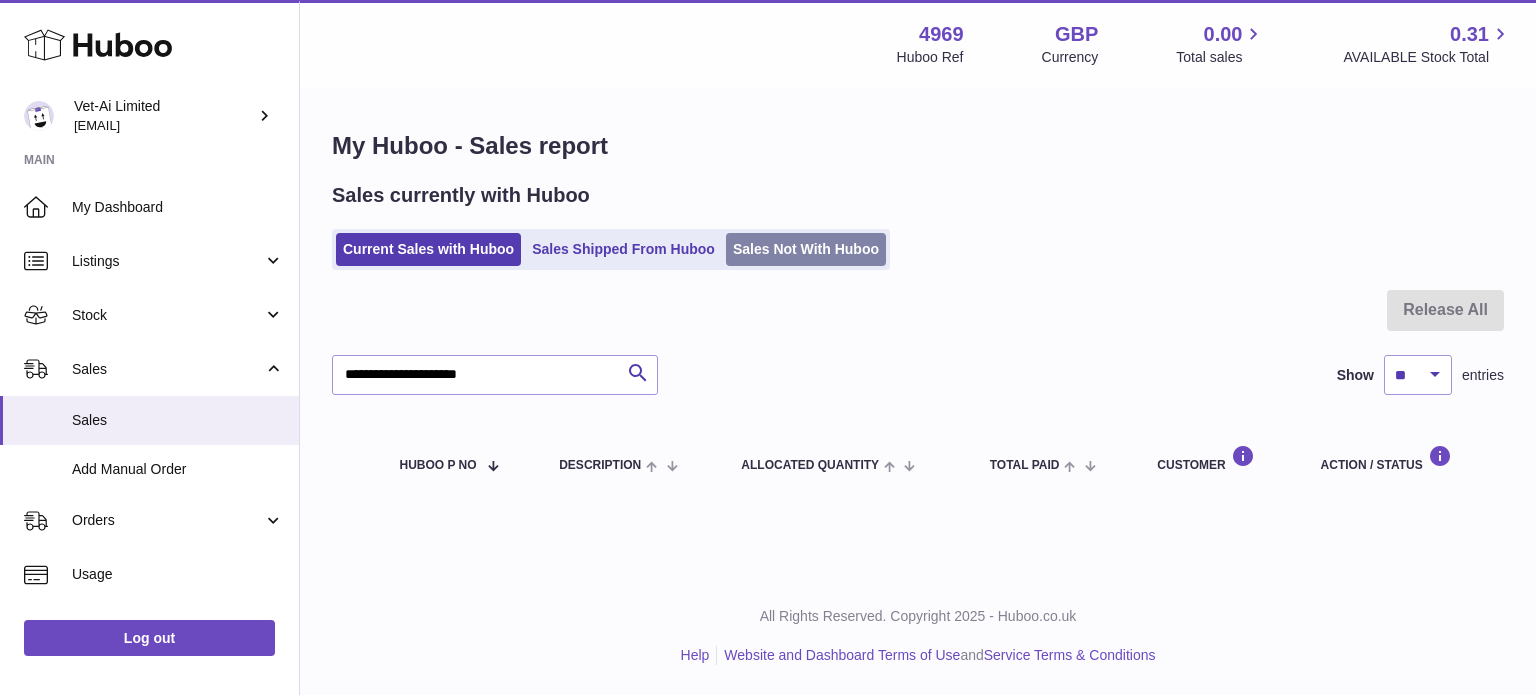 click on "Sales Not With Huboo" at bounding box center [806, 249] 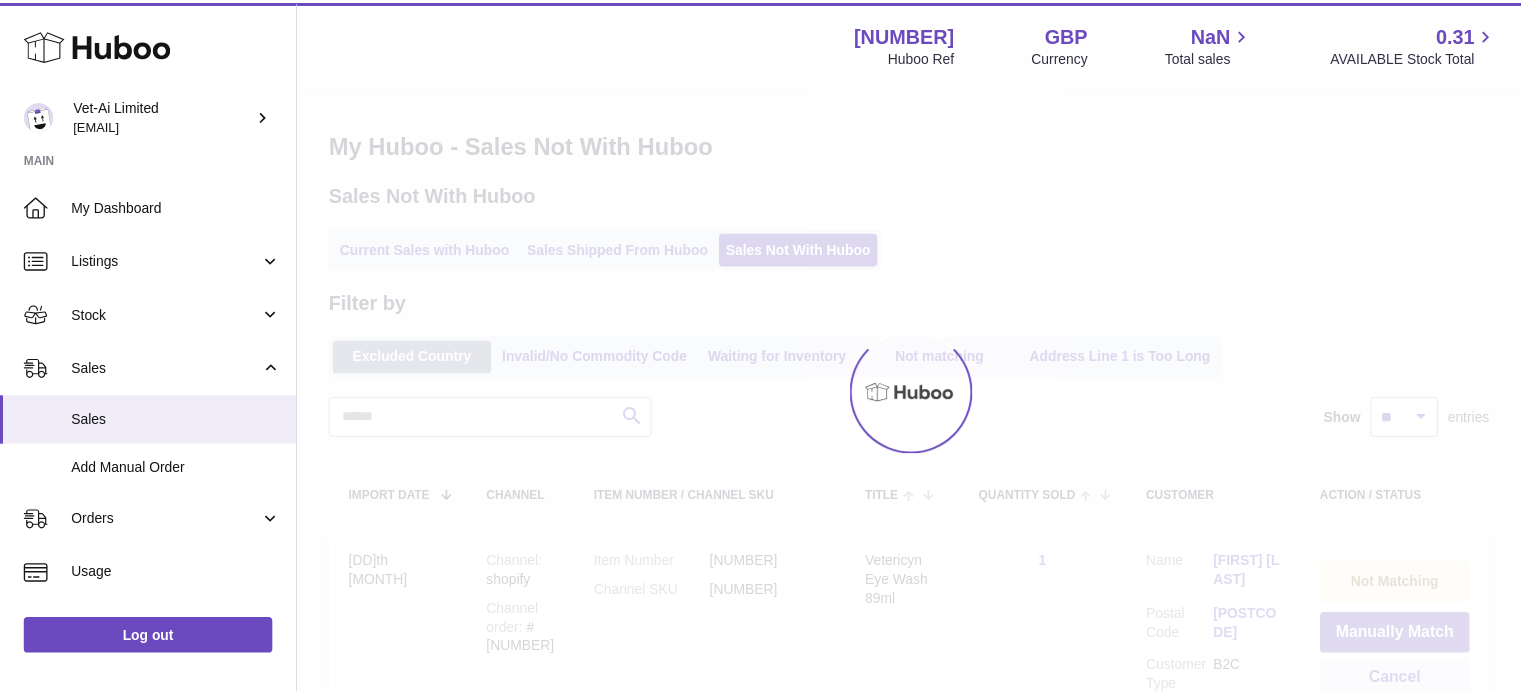 scroll, scrollTop: 0, scrollLeft: 0, axis: both 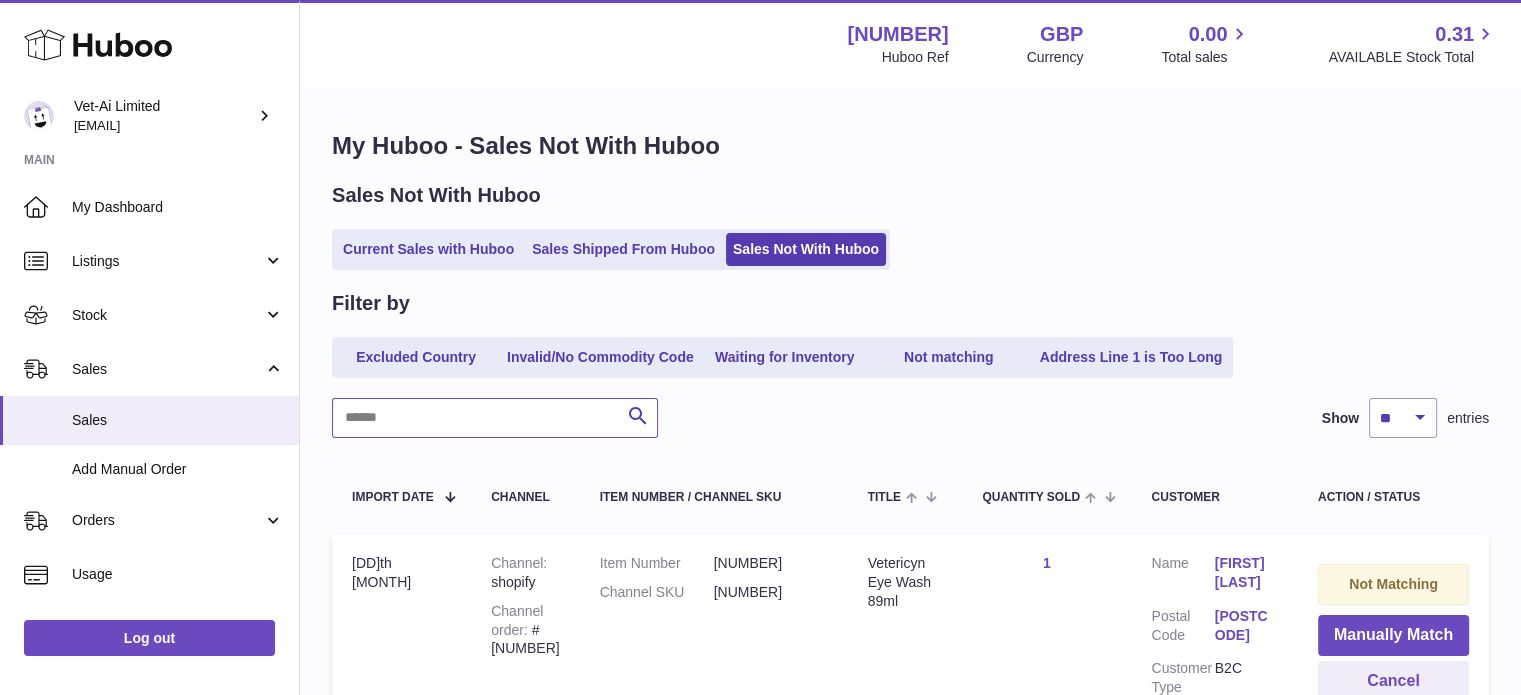 click at bounding box center [495, 418] 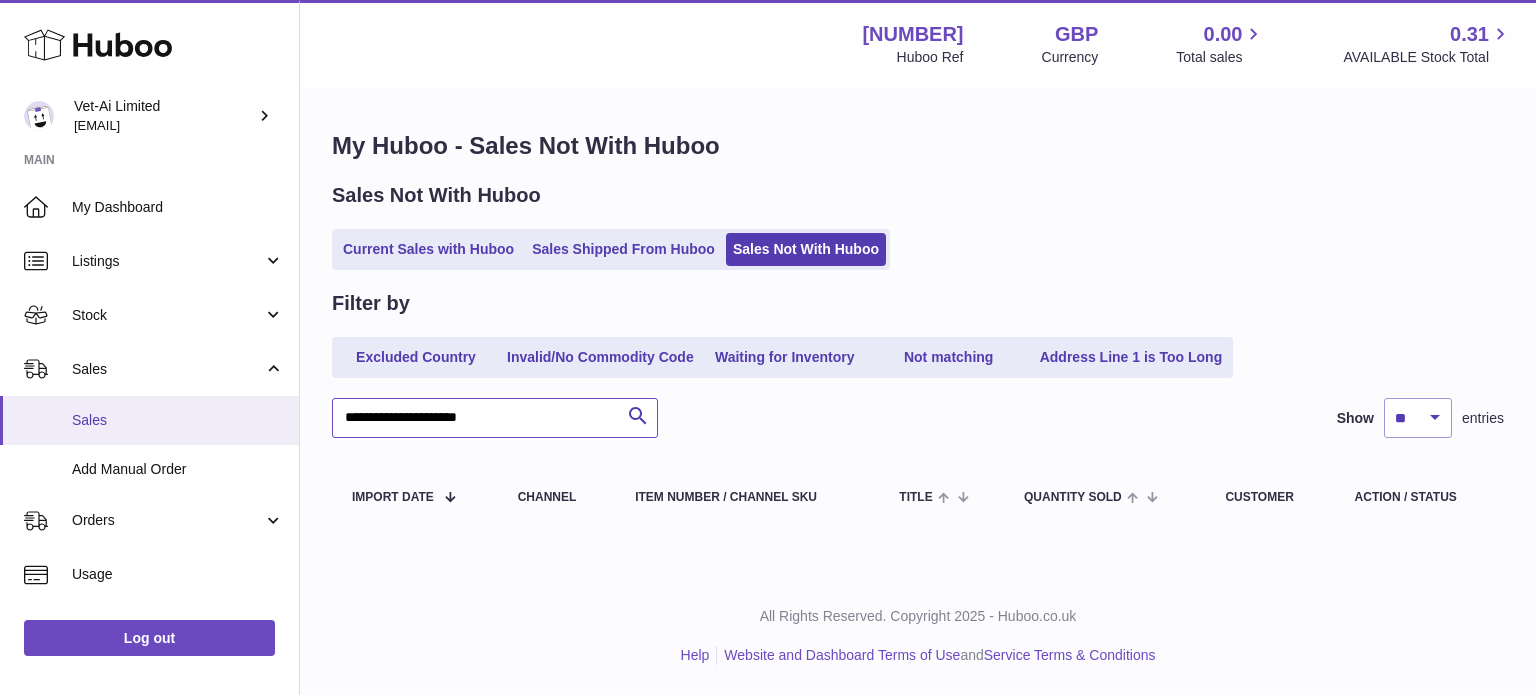 drag, startPoint x: 468, startPoint y: 415, endPoint x: 293, endPoint y: 410, distance: 175.07141 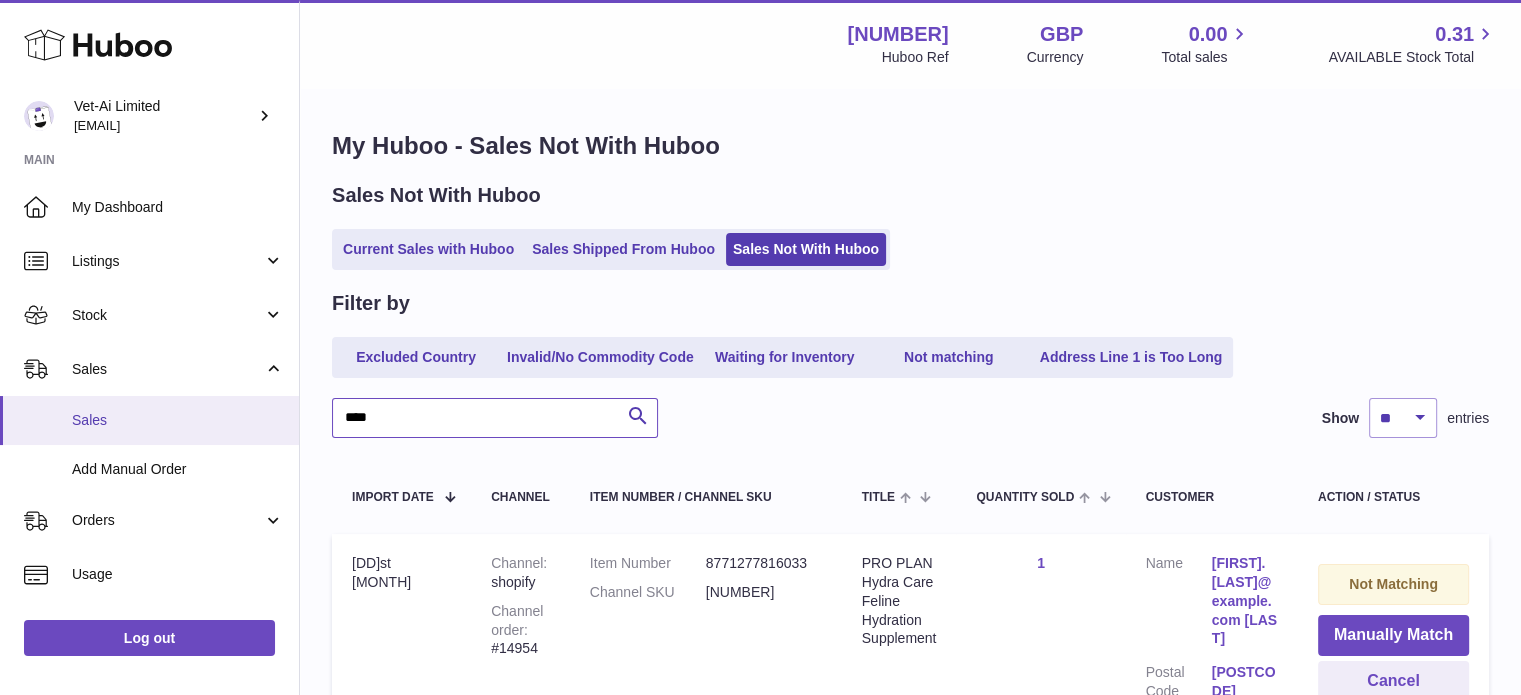 drag, startPoint x: 418, startPoint y: 415, endPoint x: 282, endPoint y: 414, distance: 136.00368 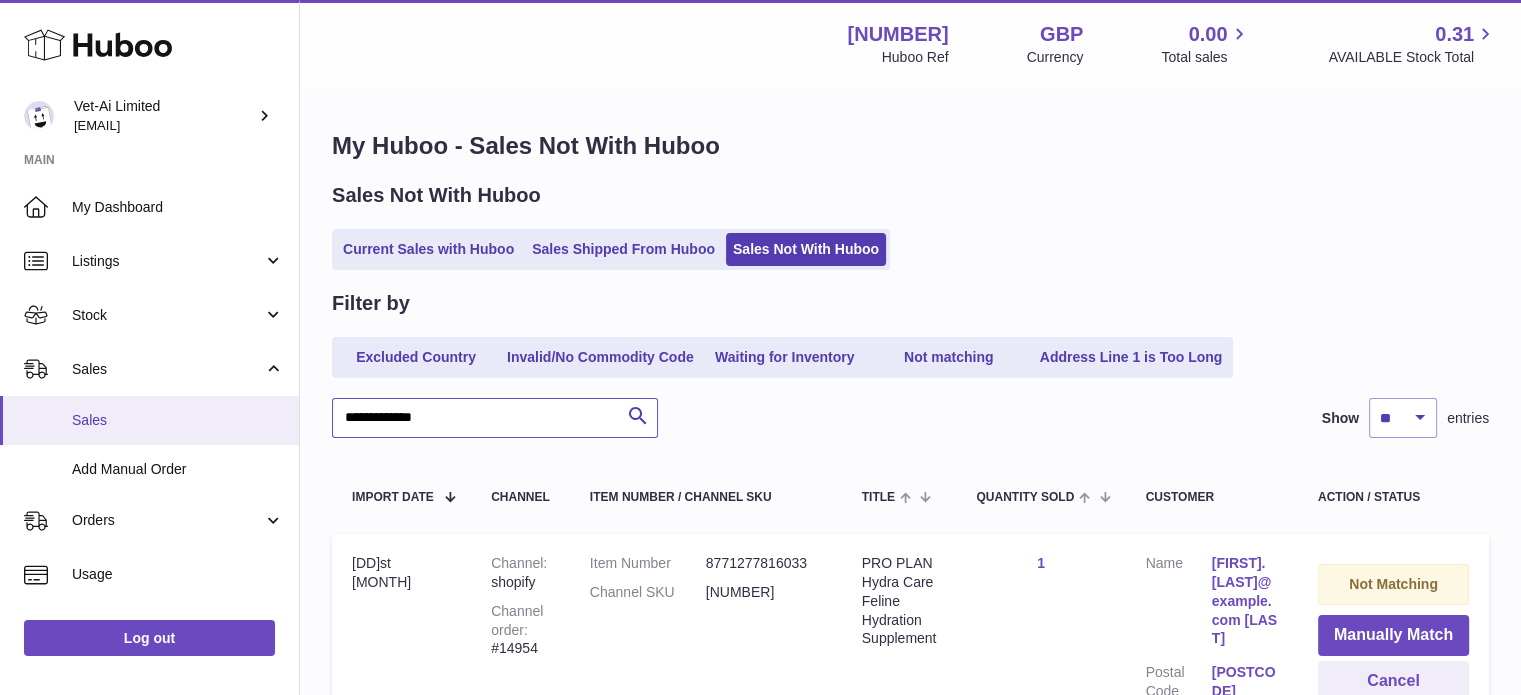type on "**********" 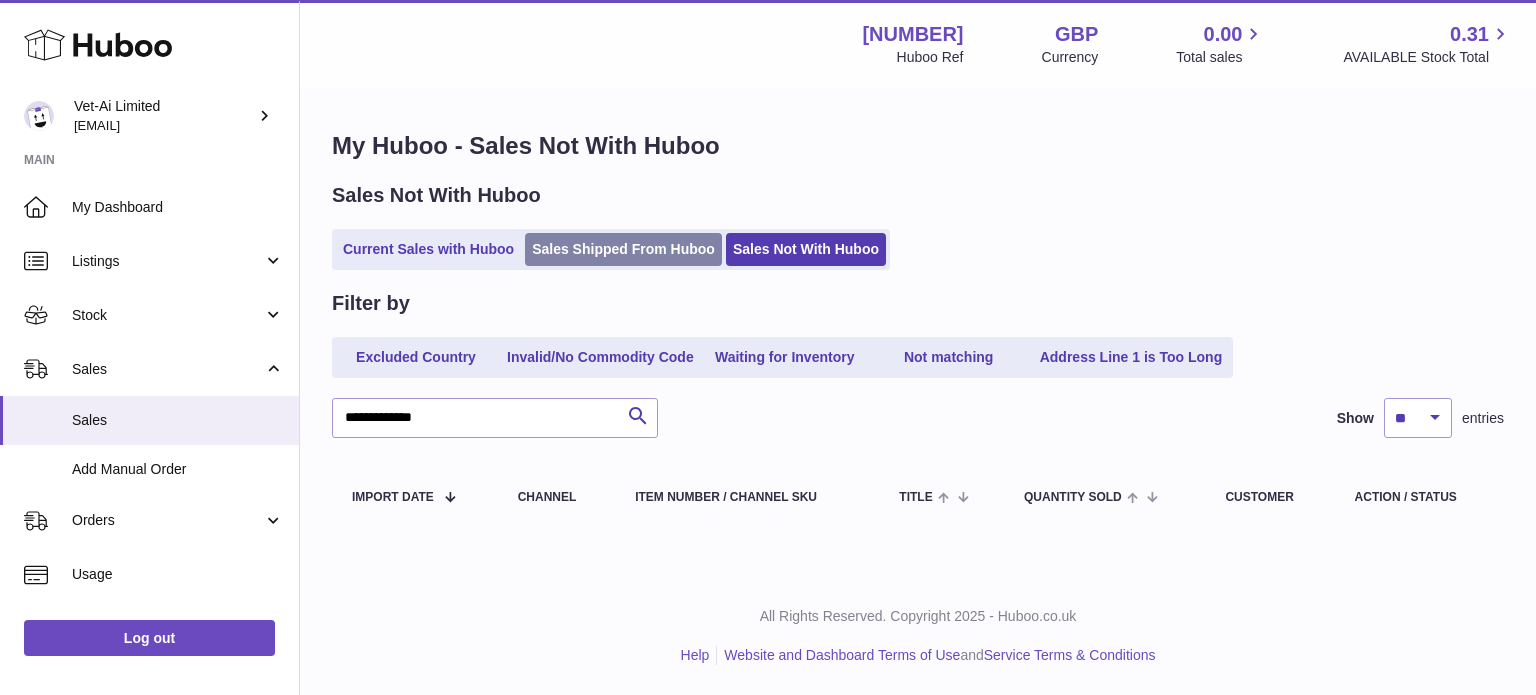 click on "Sales Shipped From Huboo" at bounding box center [623, 249] 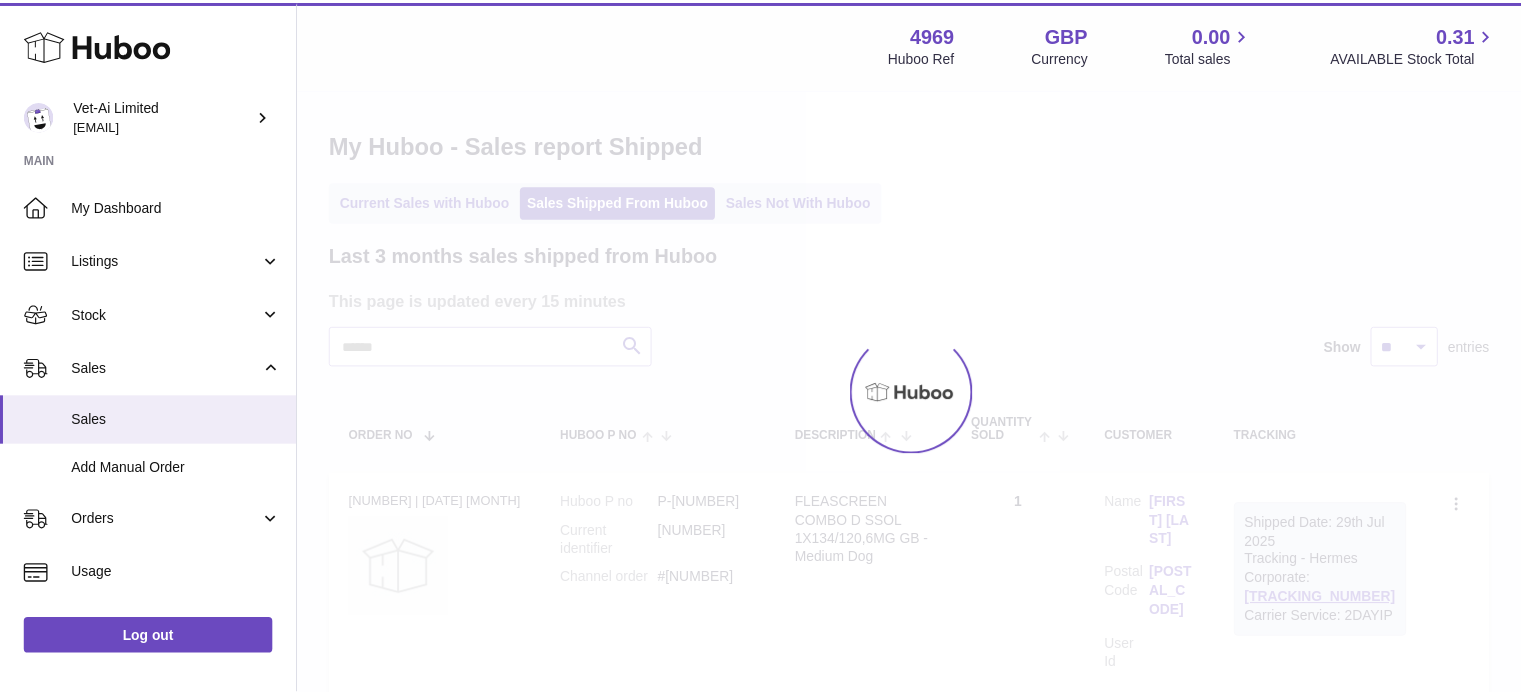 scroll, scrollTop: 0, scrollLeft: 0, axis: both 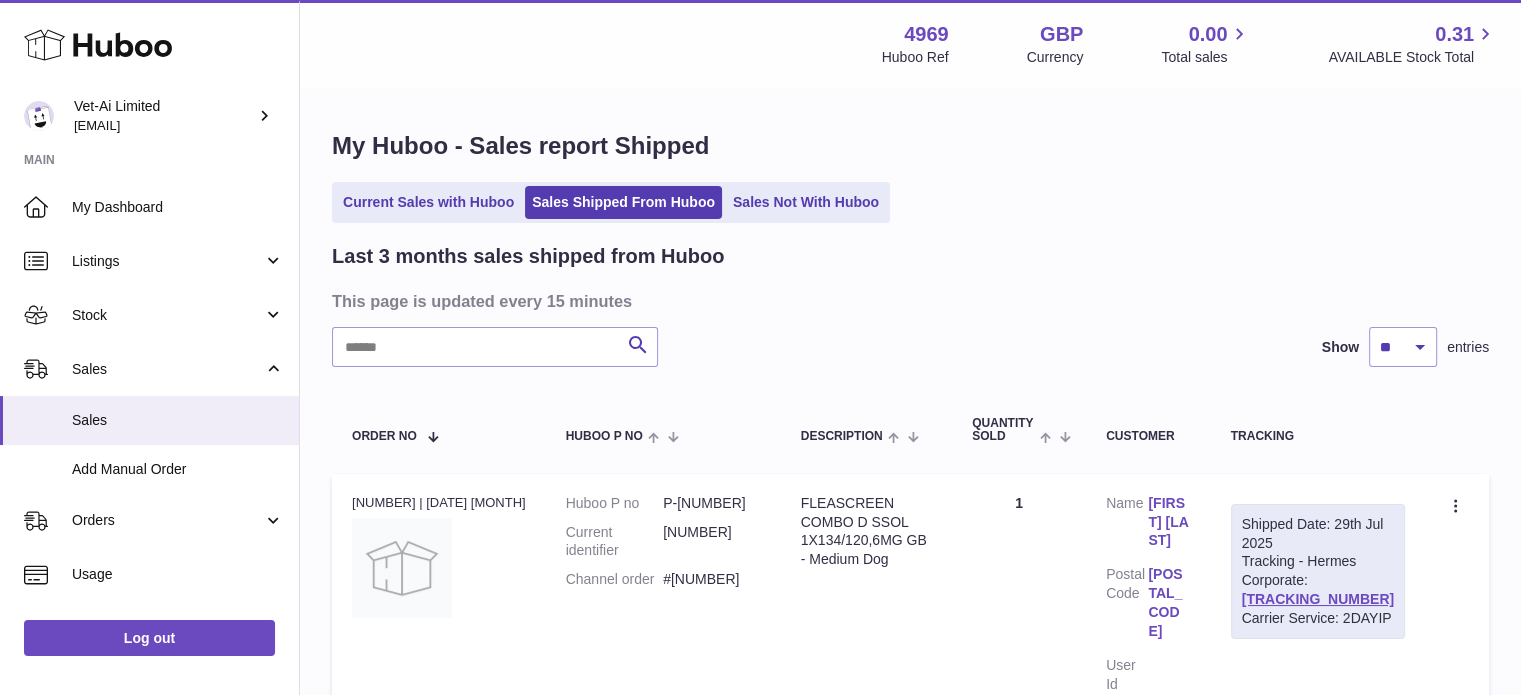 click on "Last 3 months sales shipped from Huboo     This page is updated every 15 minutes       Search
Show
** ** **
entries
Order No       Huboo P no       Description       Quantity Sold
Customer
Tracking
Order no
121910638 | 29th Jul
Huboo P no   P-971491   Current identifier   504166
Channel order
#17690     Description
FLEASCREEN COMBO D SSOL 1X134/120,6MG GB - Medium Dog
Quantity
1
Customer  Name   Mairead Oshea   Postal Code   L26 9UN   User Id
Shipped Date: 29th Jul 2025
Tracking - Hermes Corporate:
H01HYA0050747031
Carrier Service: 2DAYIP
Create a ticket
Order no     Huboo P no   P-971488     504302" at bounding box center (910, 1676) 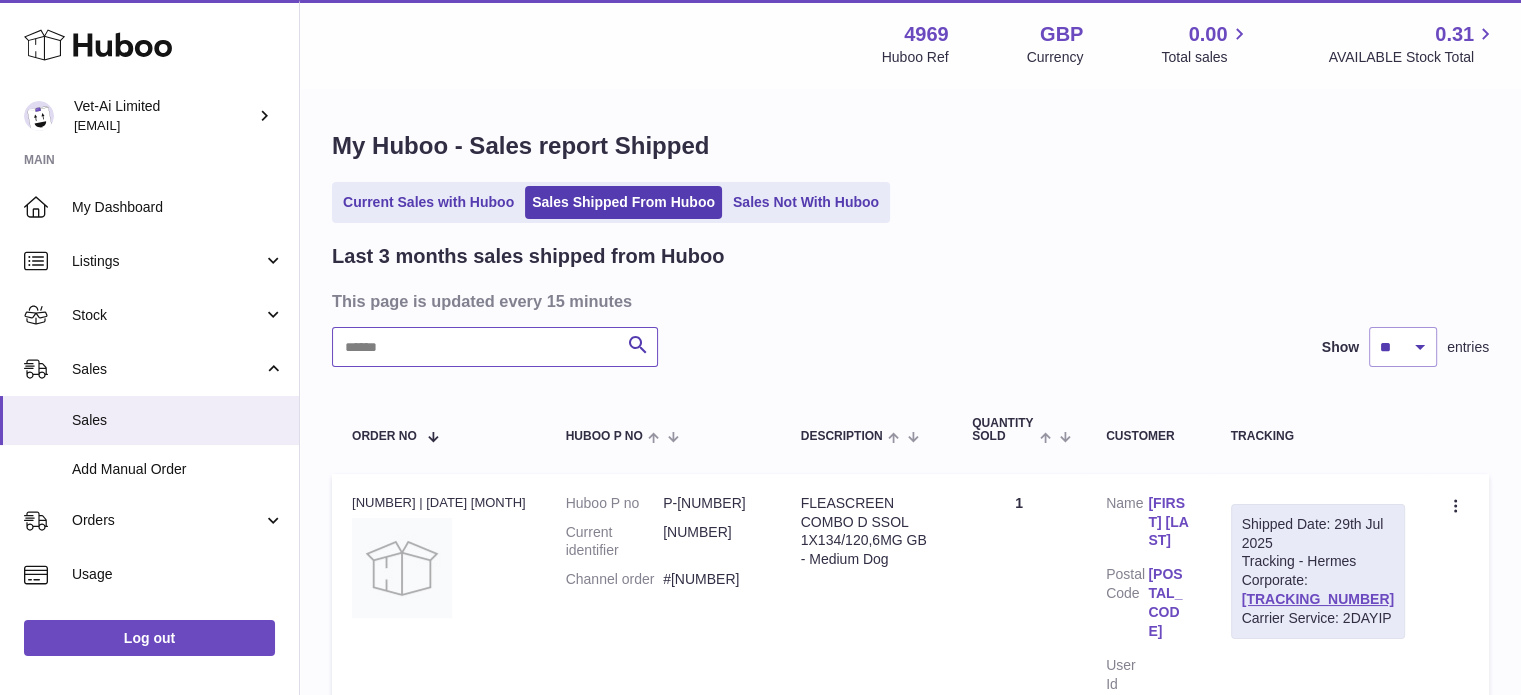 click at bounding box center (495, 347) 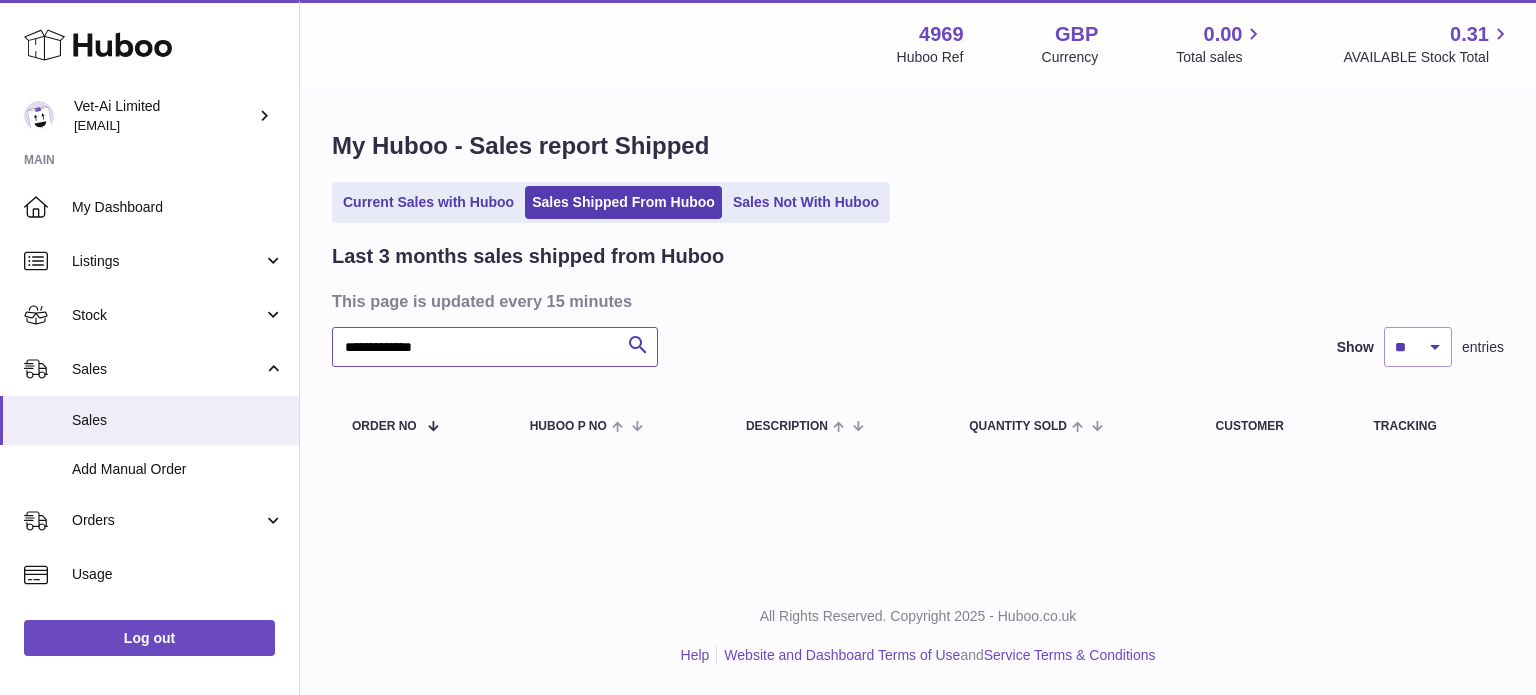 click on "**********" at bounding box center (495, 347) 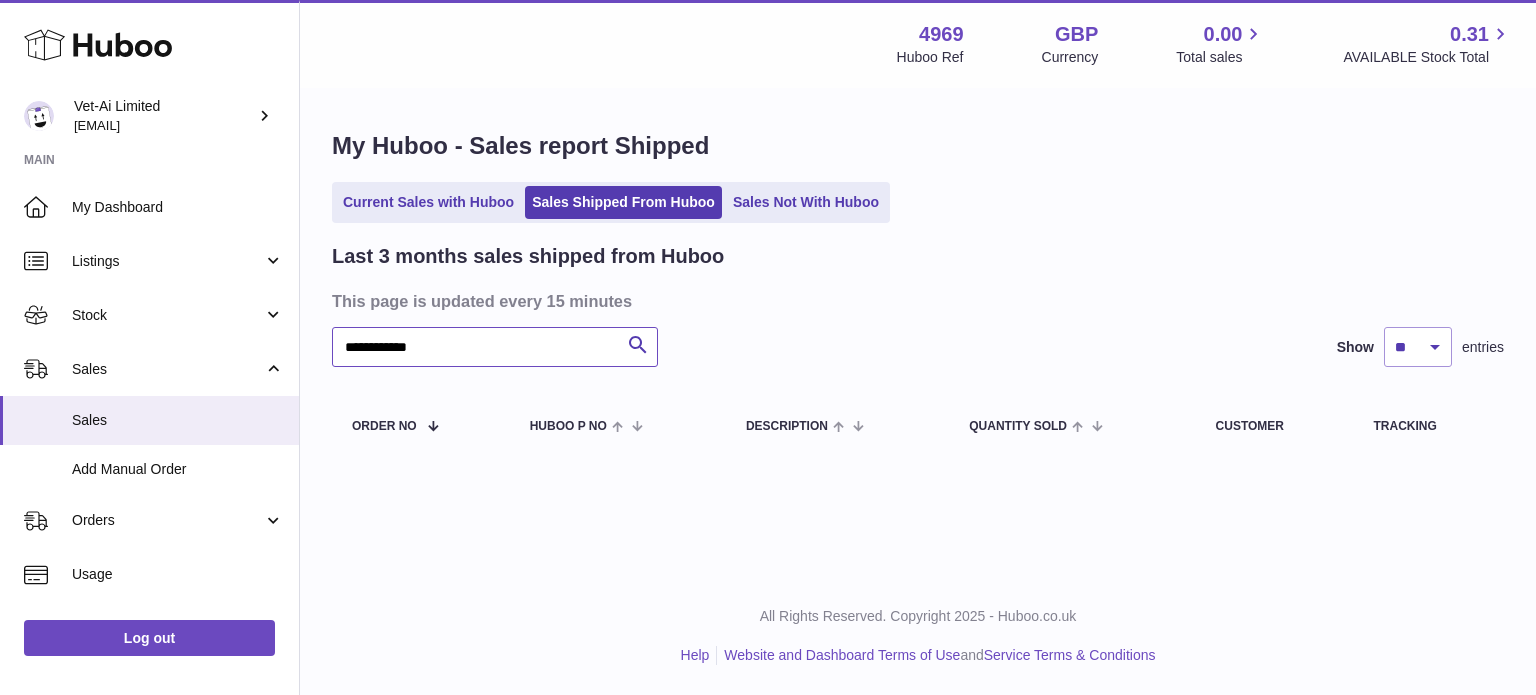 type on "**********" 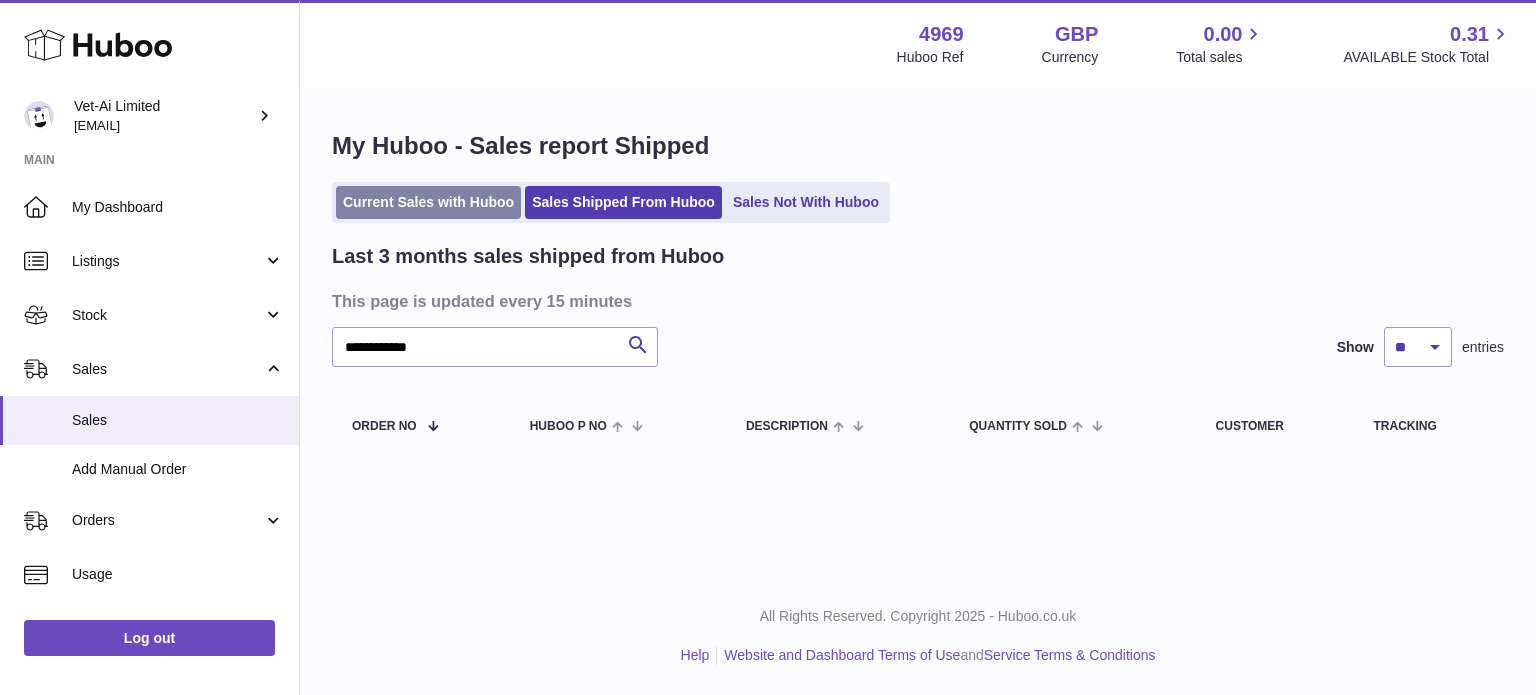 click on "Current Sales with Huboo" at bounding box center [428, 202] 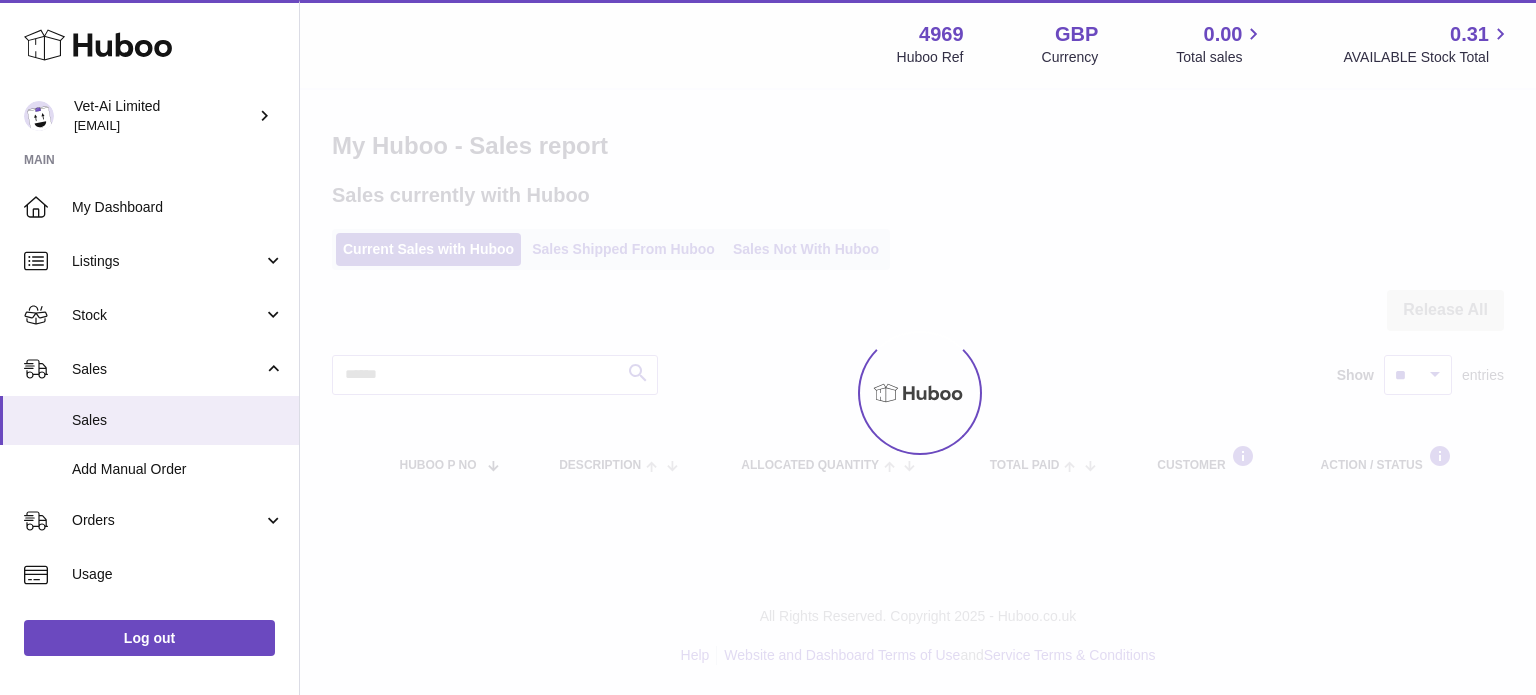 scroll, scrollTop: 0, scrollLeft: 0, axis: both 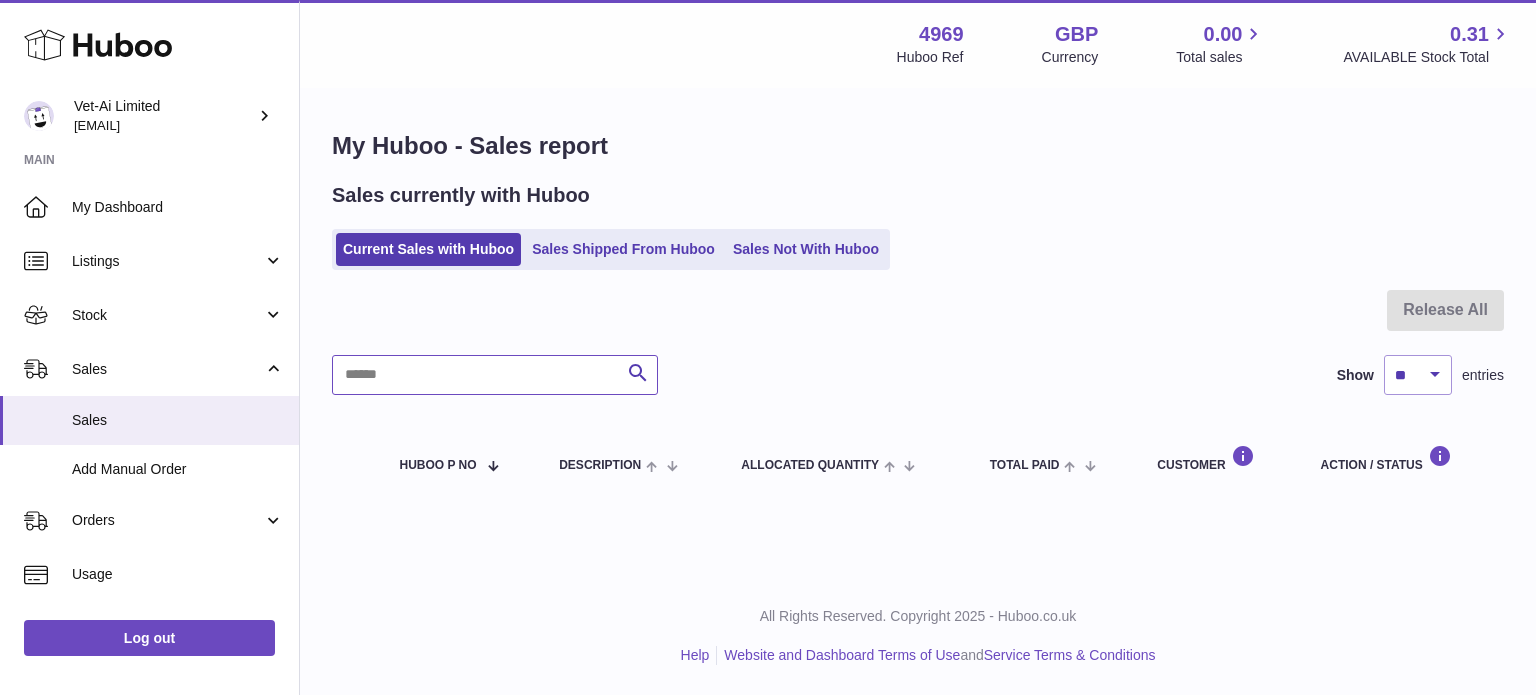 click at bounding box center (495, 375) 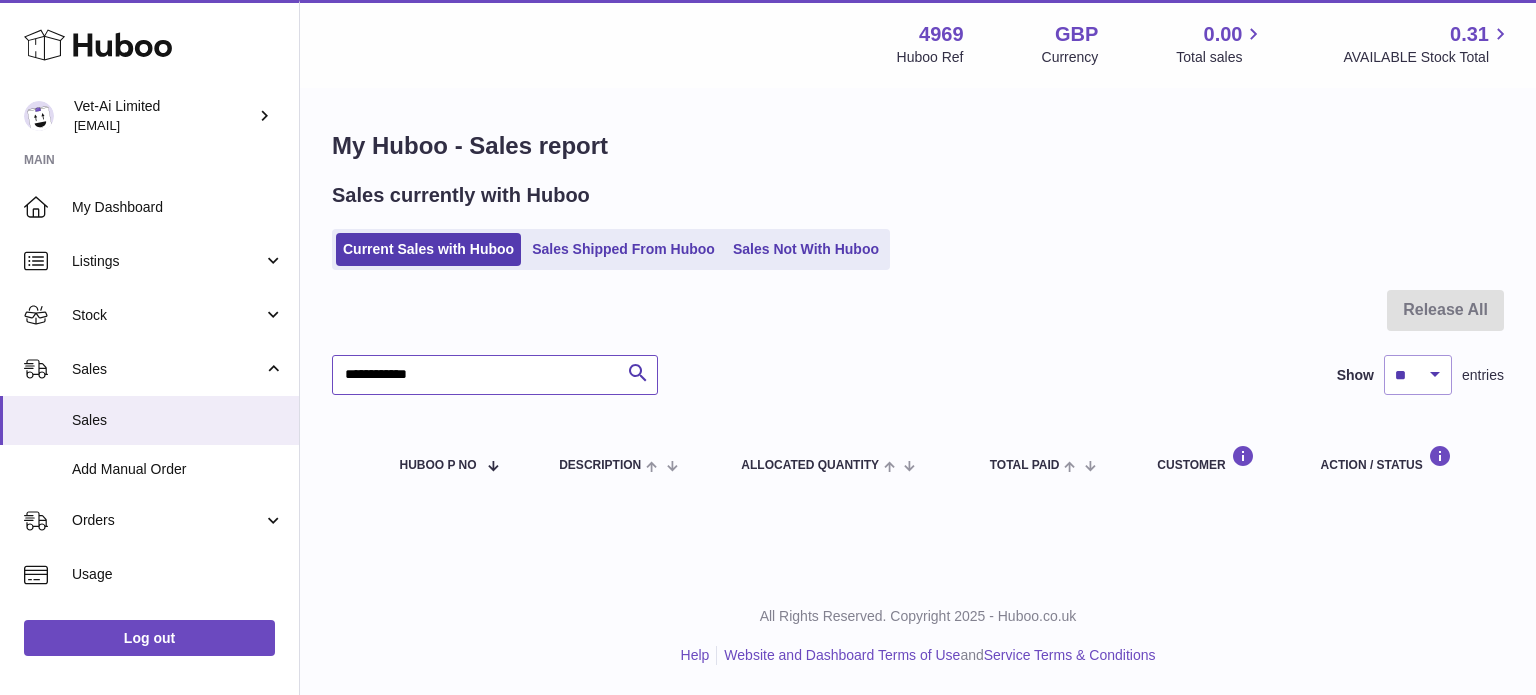 type on "**********" 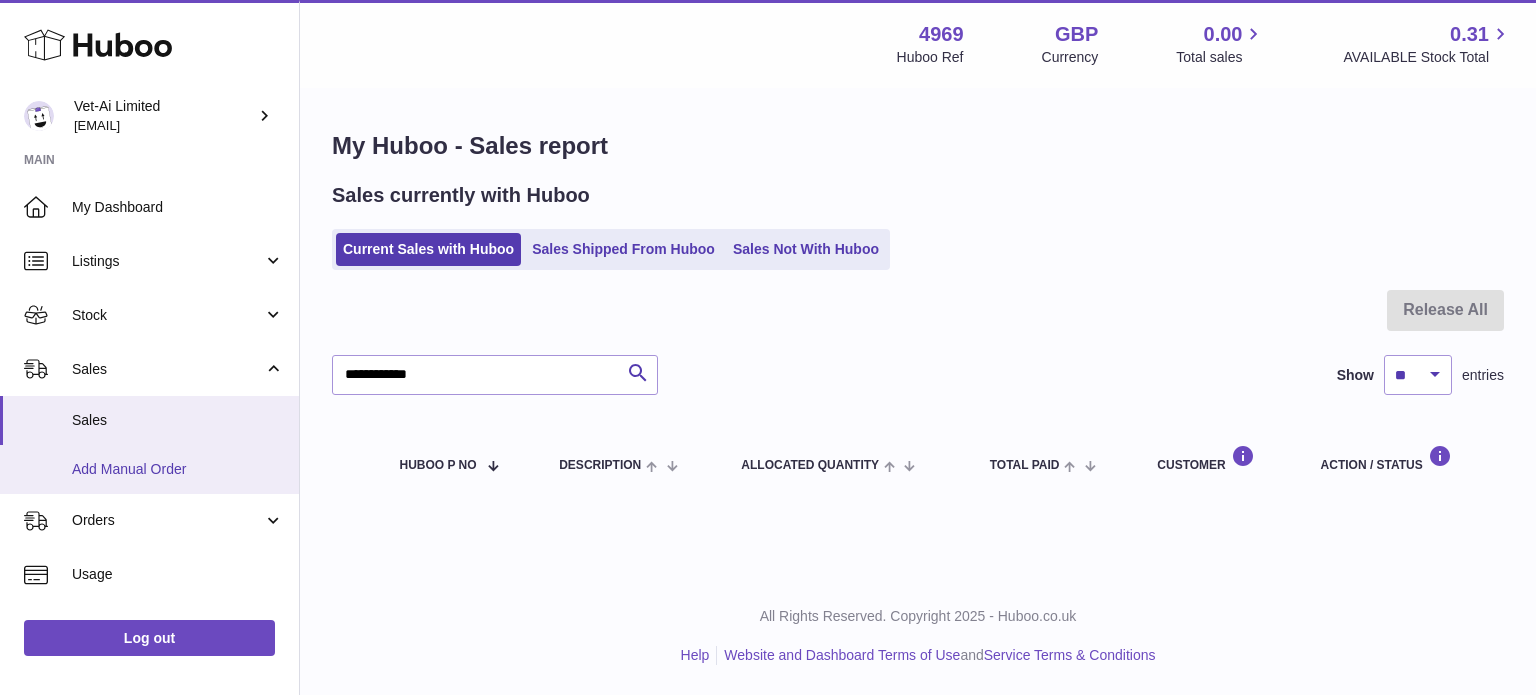 click on "Add Manual Order" at bounding box center (149, 469) 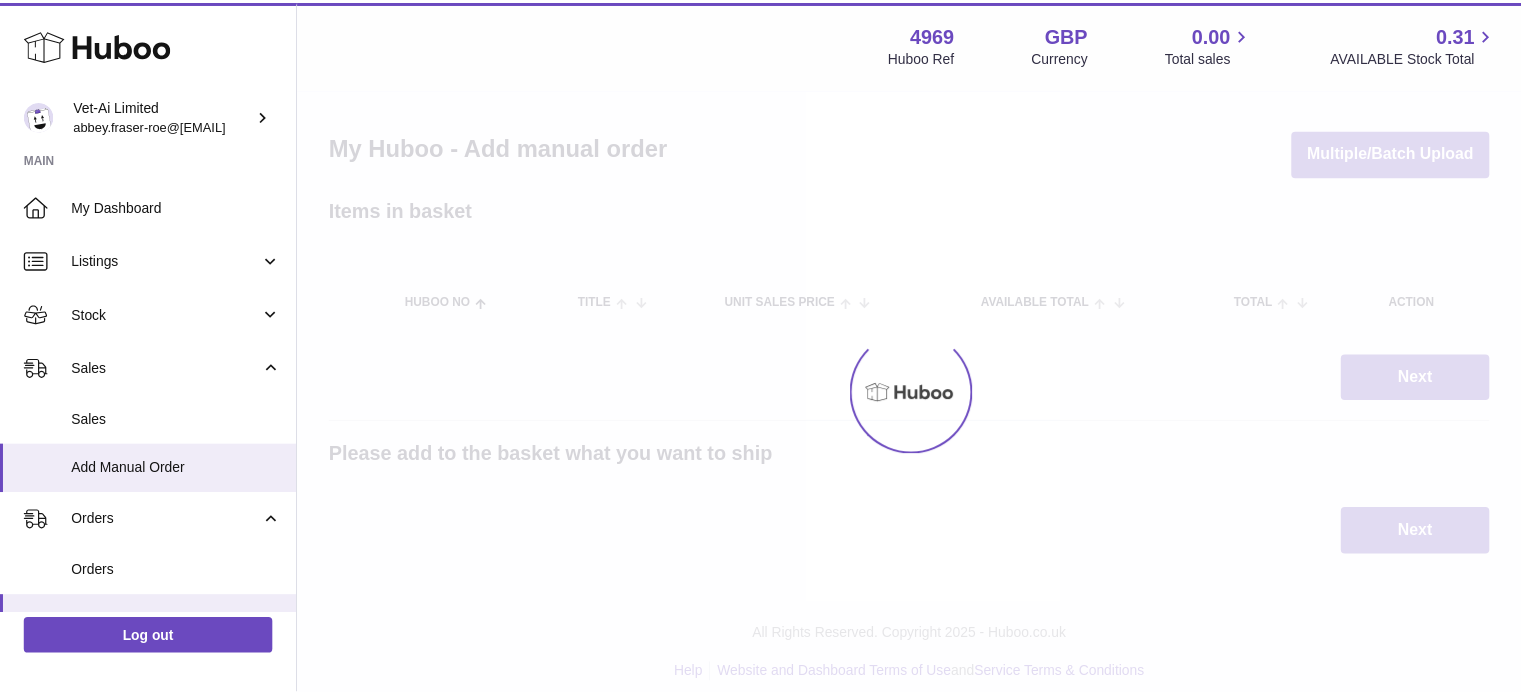 scroll, scrollTop: 0, scrollLeft: 0, axis: both 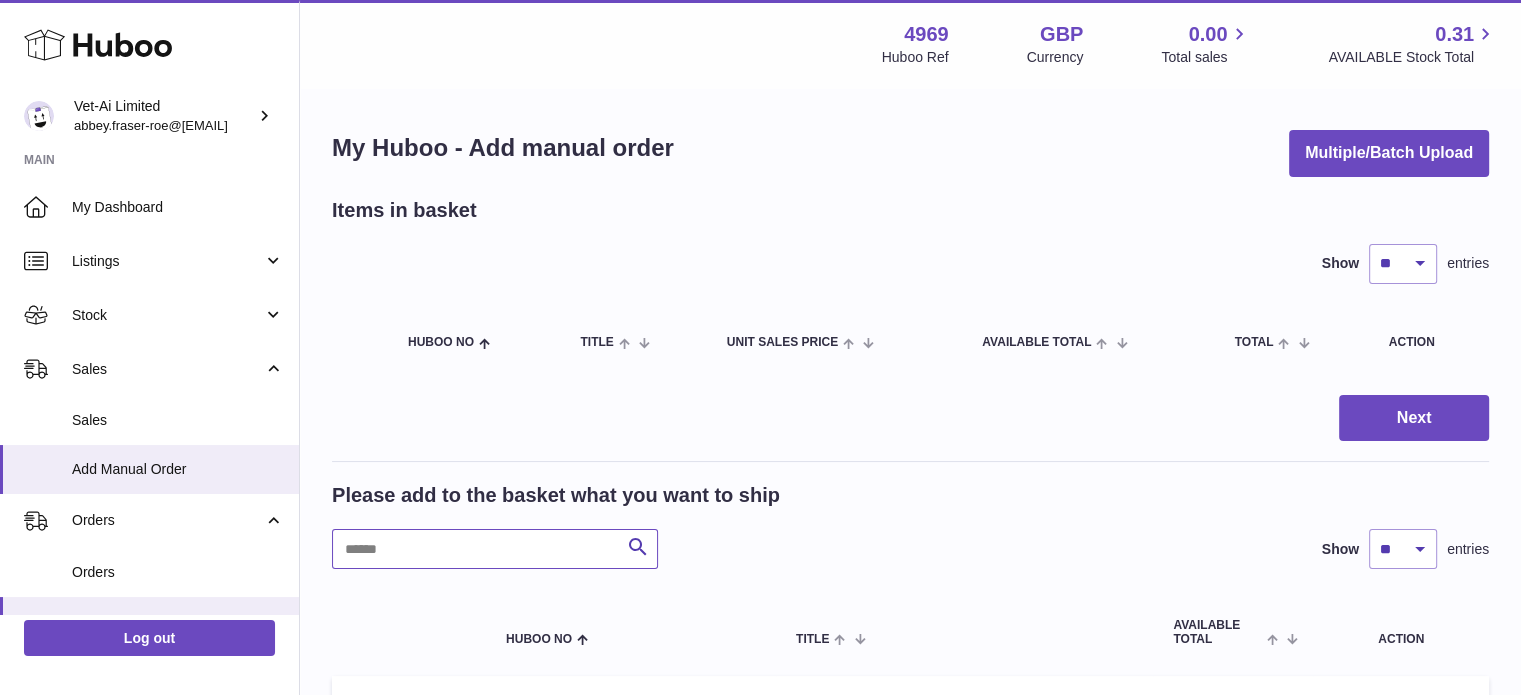 click at bounding box center (495, 549) 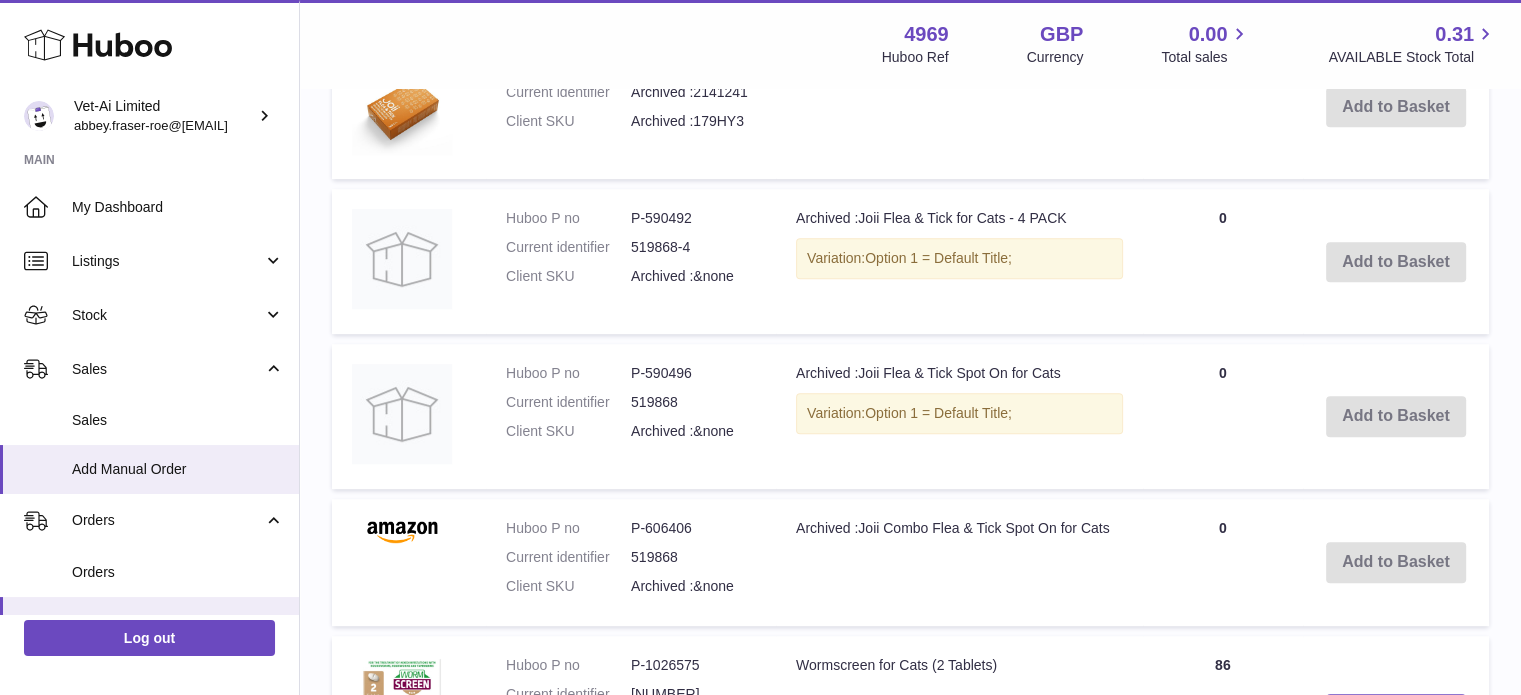 scroll, scrollTop: 1261, scrollLeft: 0, axis: vertical 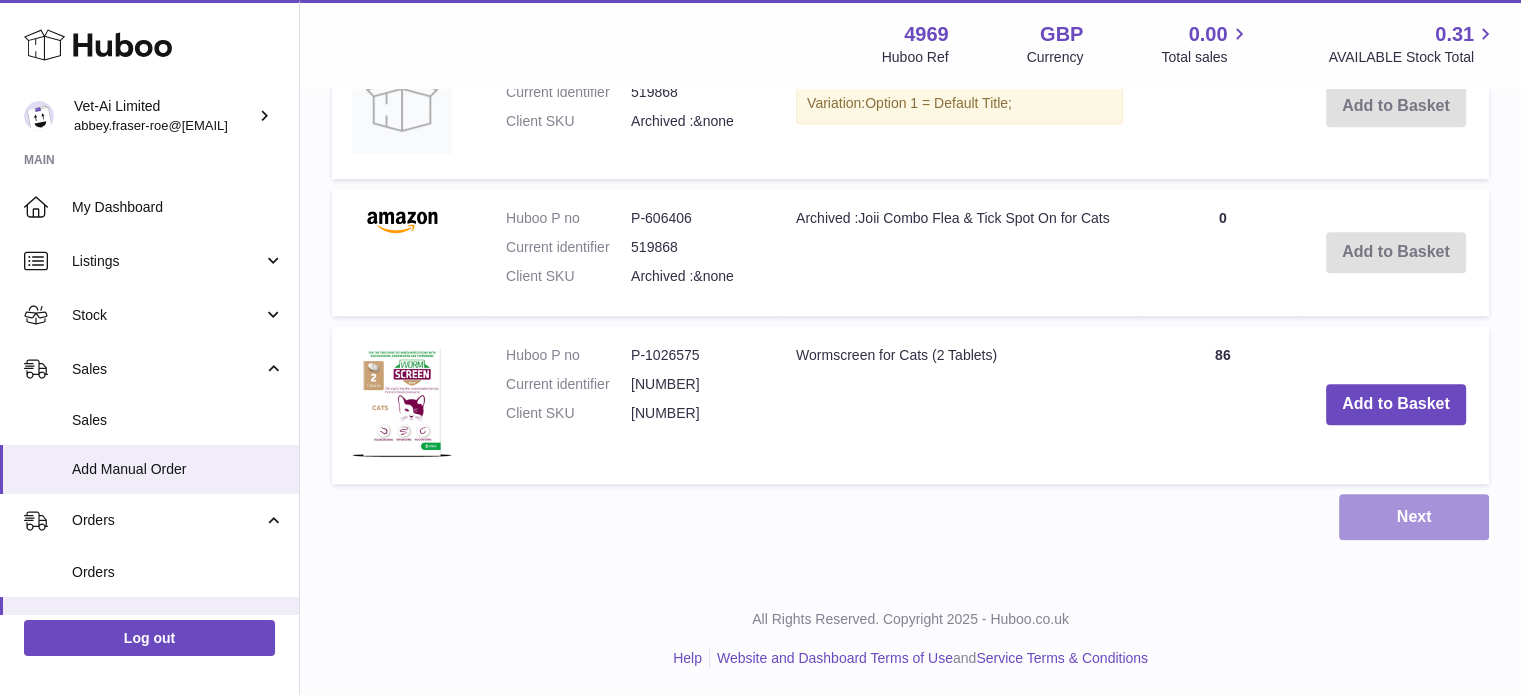 click on "Next" at bounding box center (1414, 517) 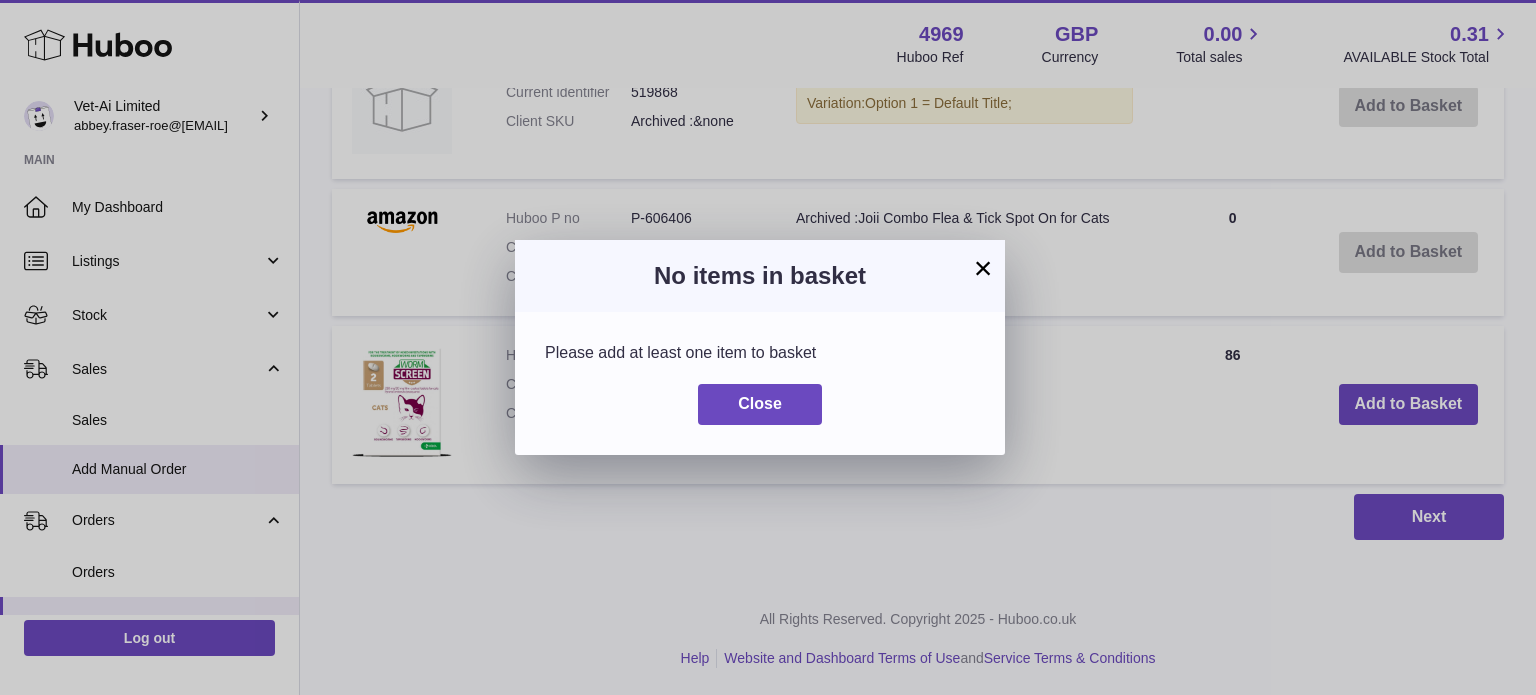 click on "No items in basket" at bounding box center (760, 276) 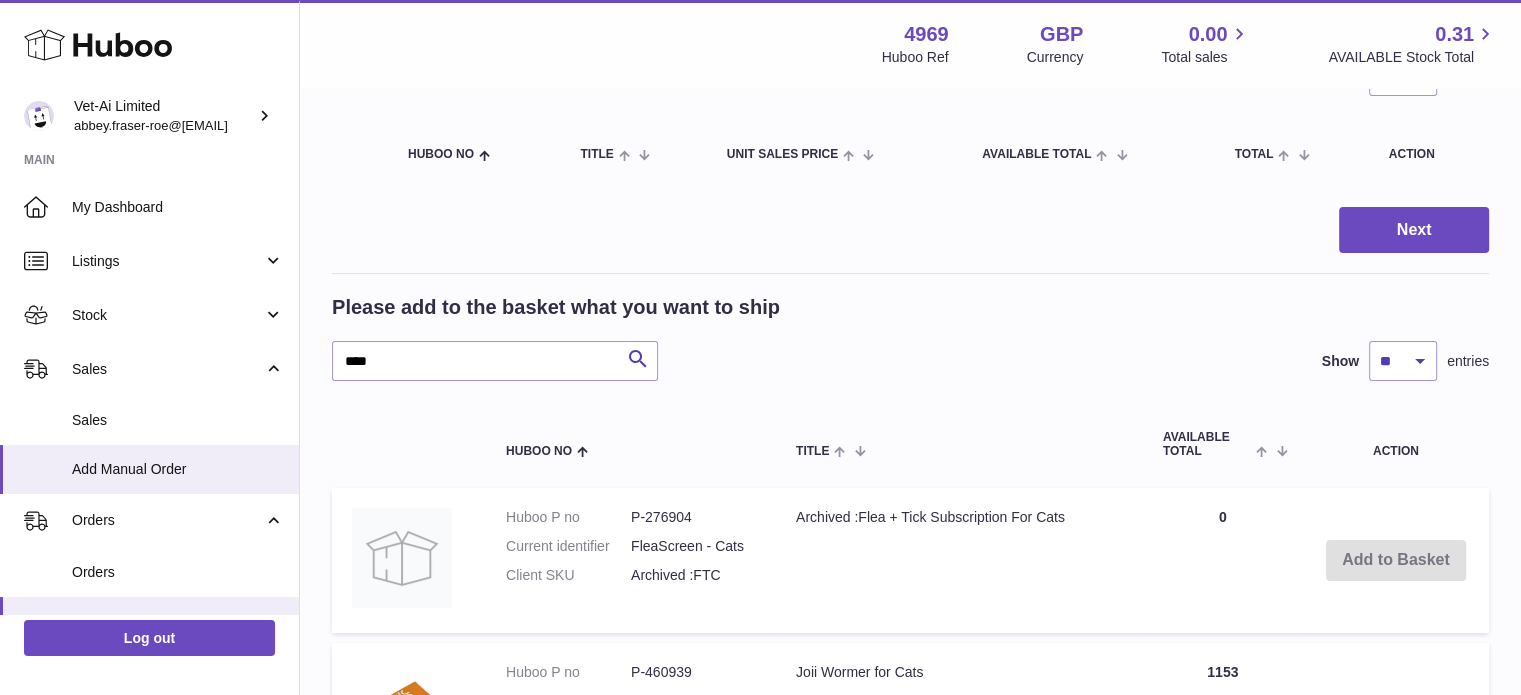 scroll, scrollTop: 0, scrollLeft: 0, axis: both 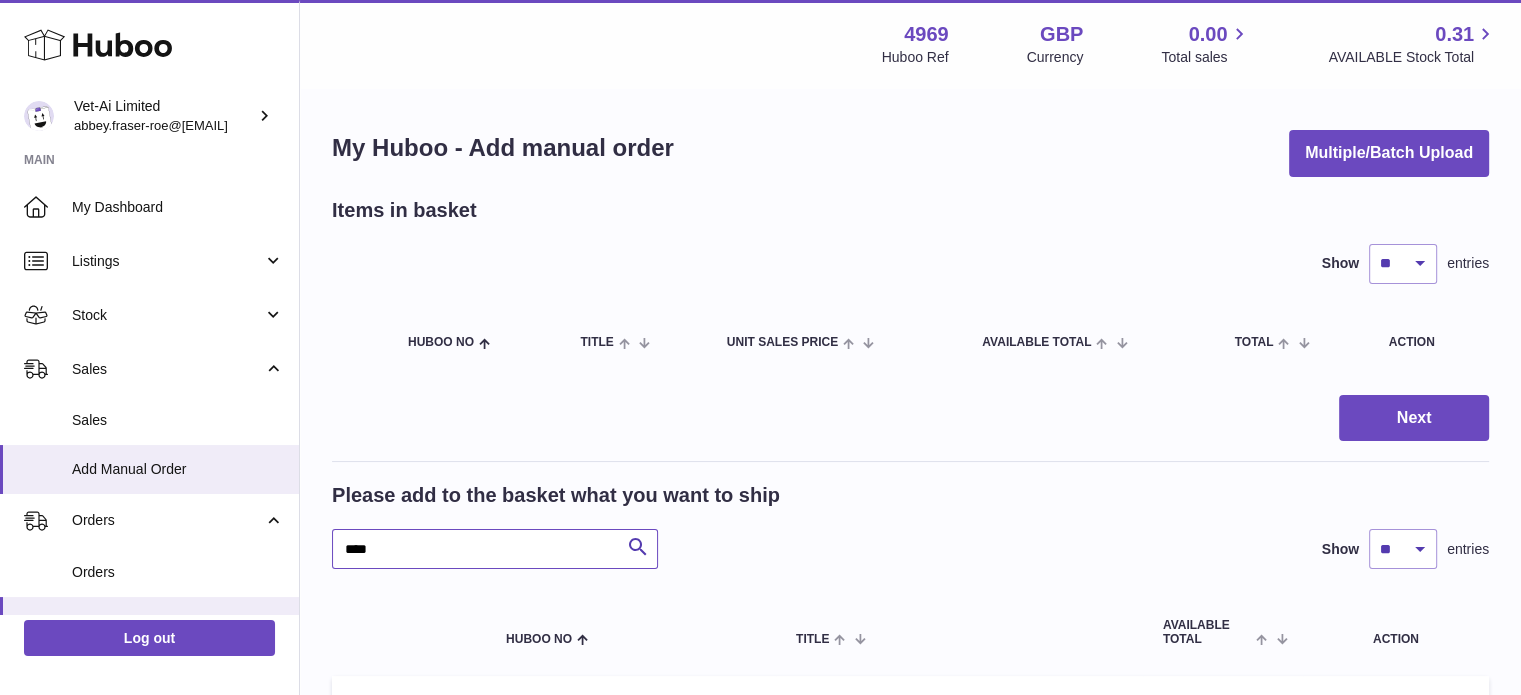 click on "****" at bounding box center [495, 549] 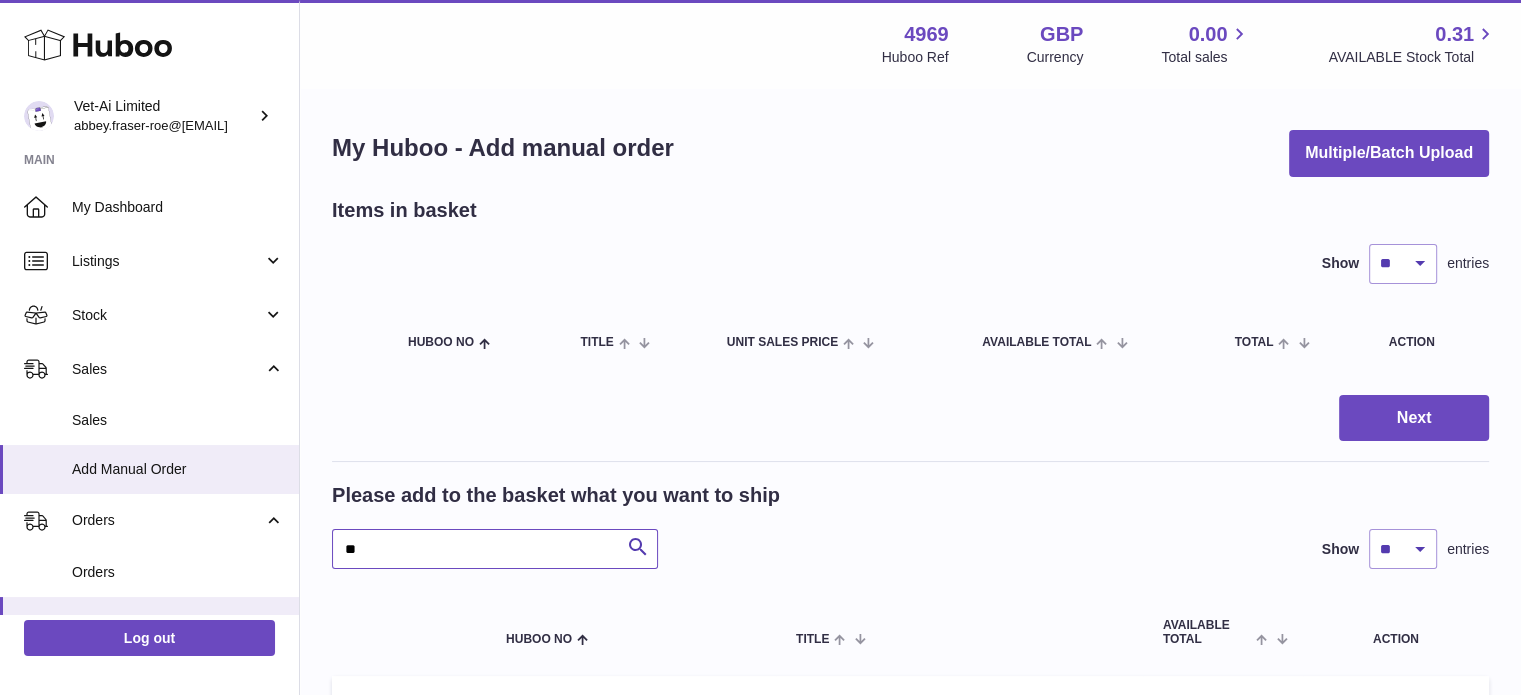 type on "*" 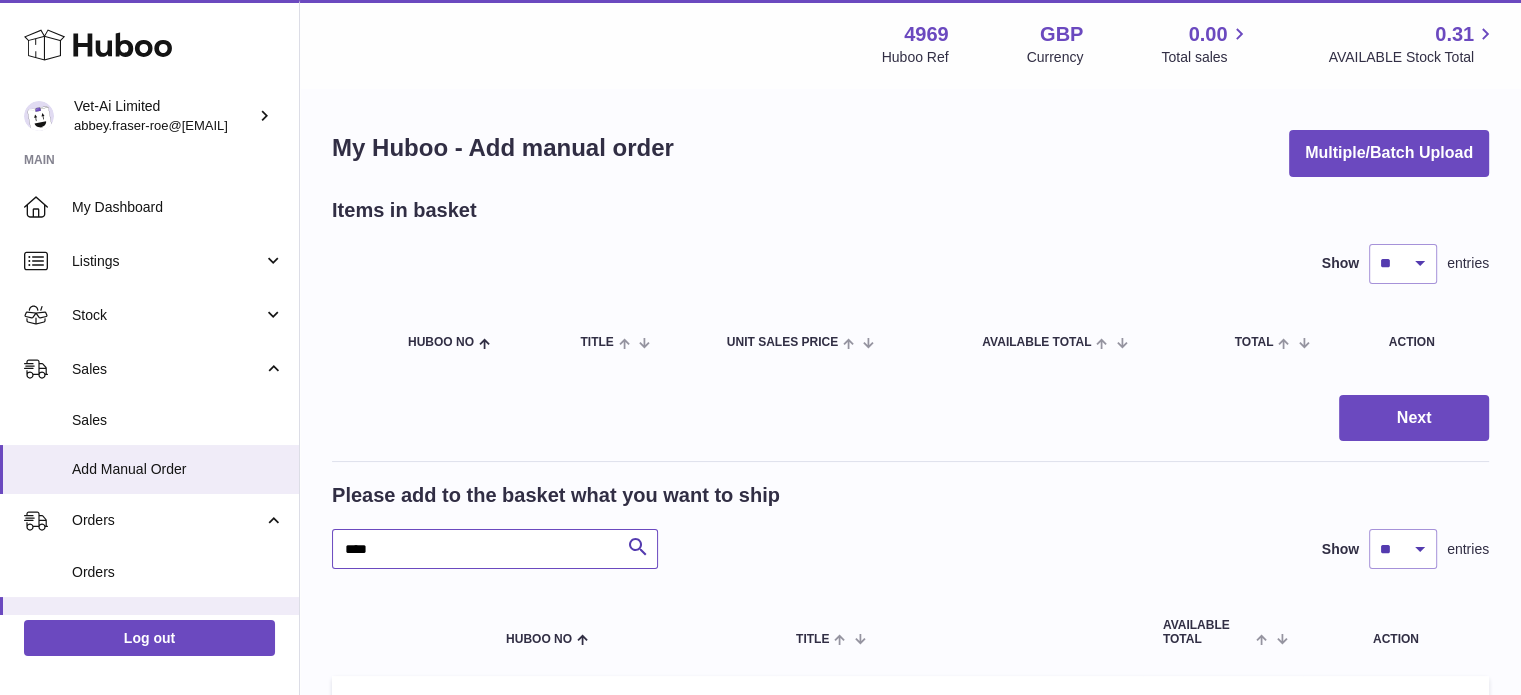 type on "****" 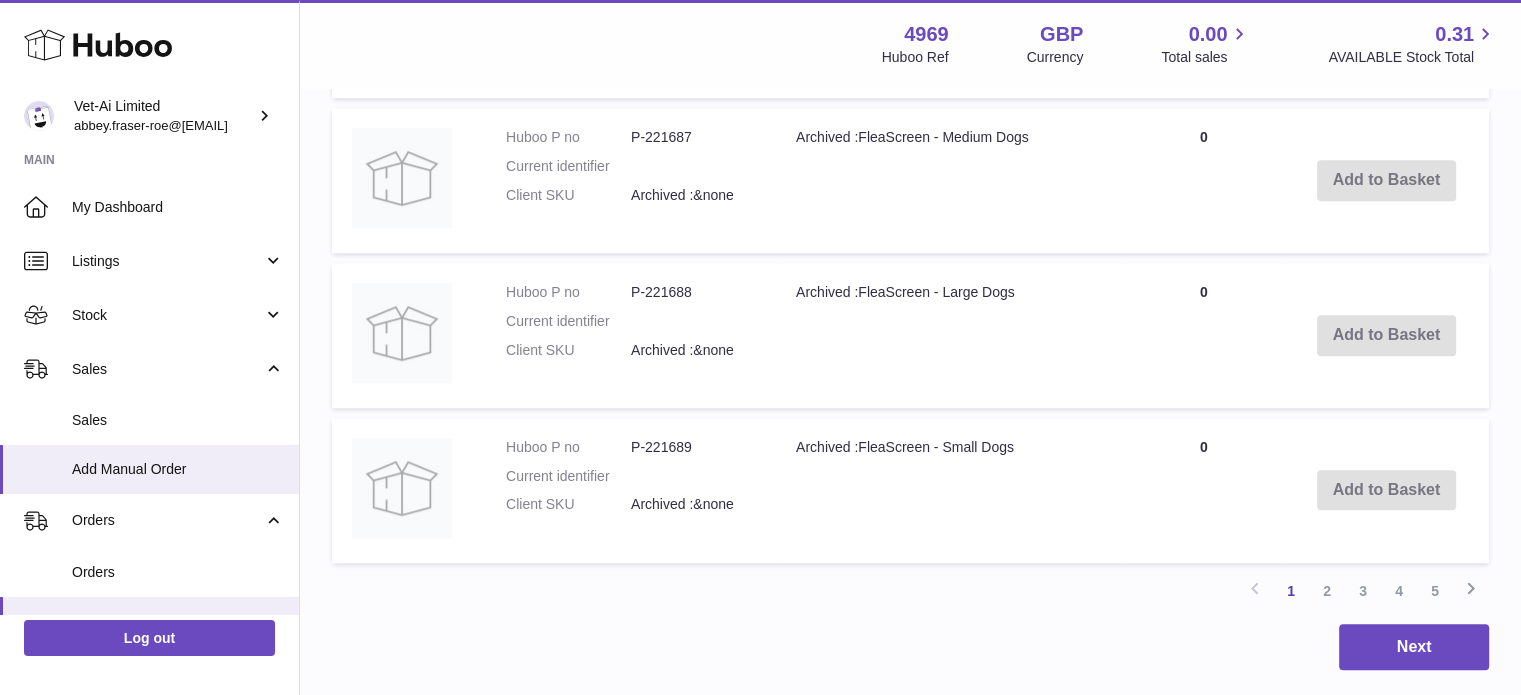scroll, scrollTop: 1822, scrollLeft: 0, axis: vertical 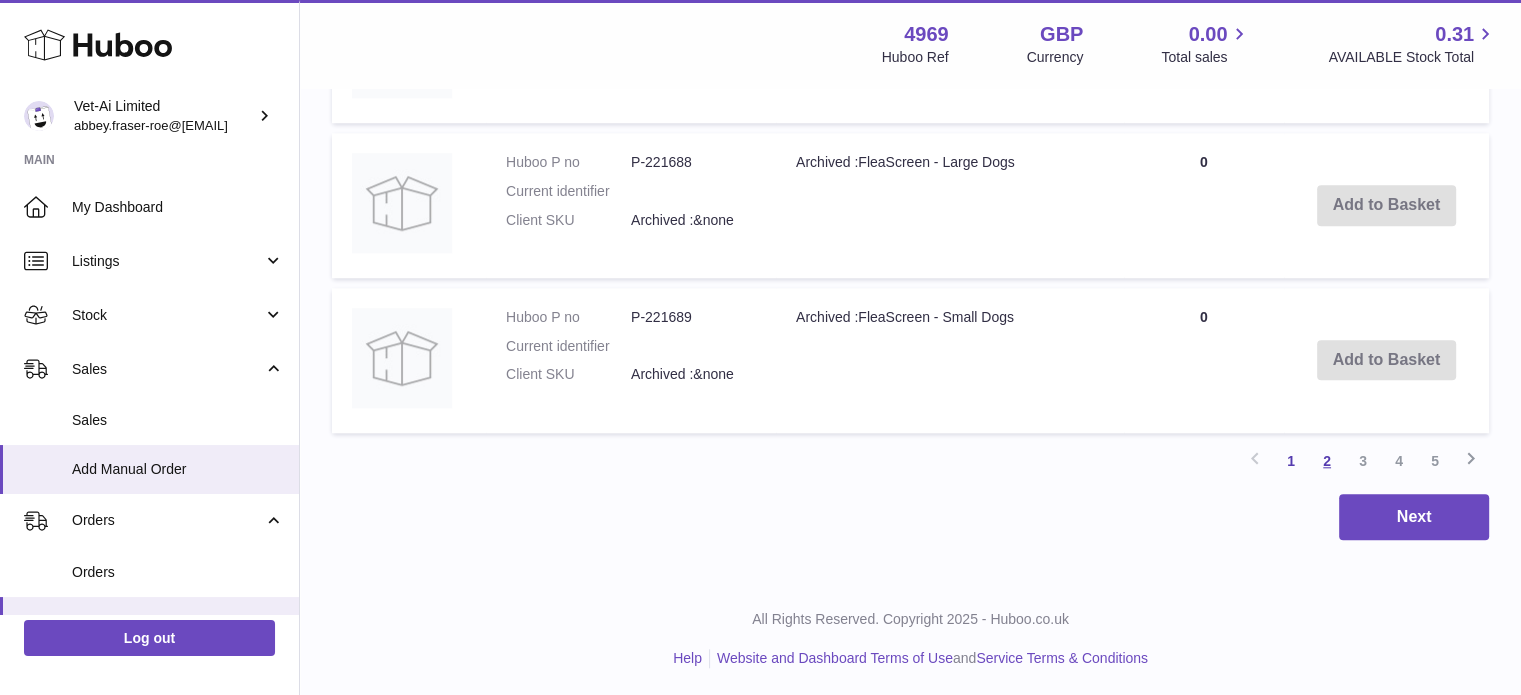 click on "2" at bounding box center (1327, 461) 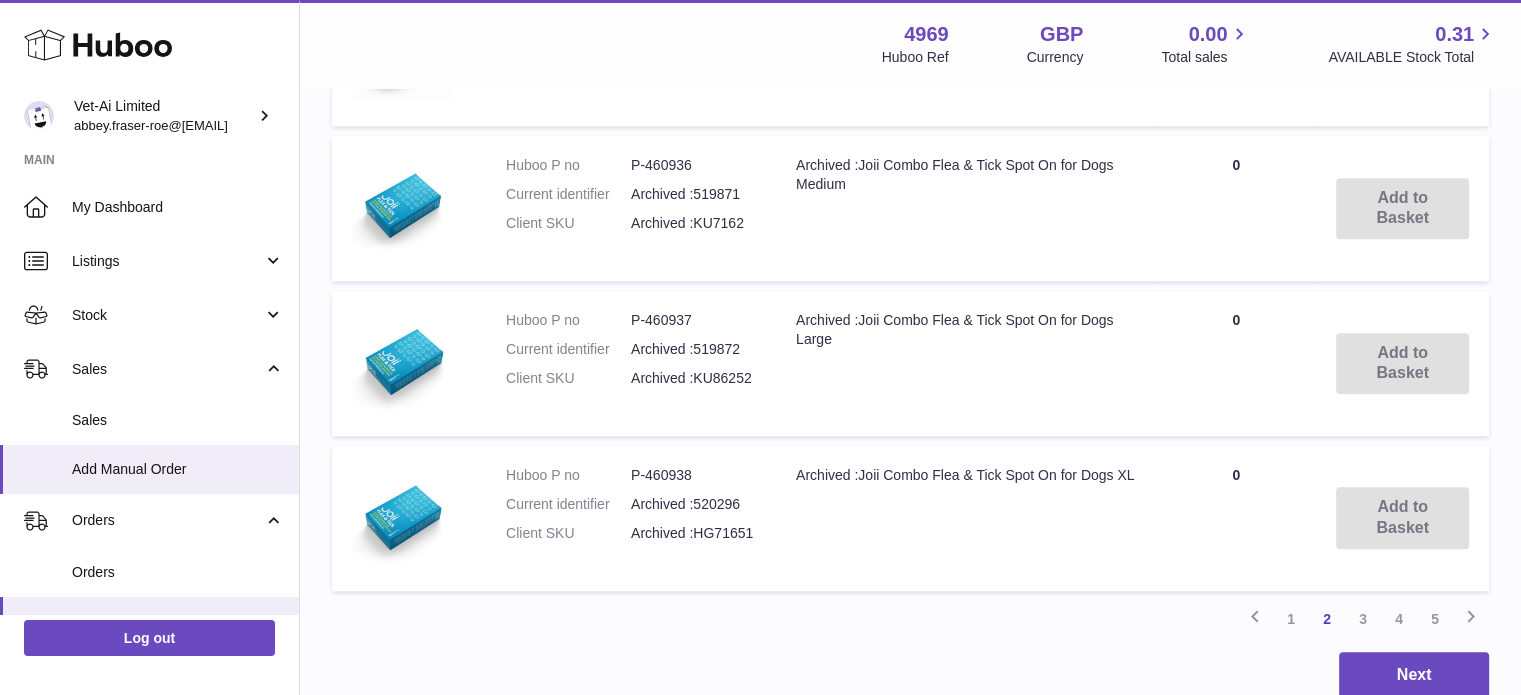 scroll, scrollTop: 1783, scrollLeft: 0, axis: vertical 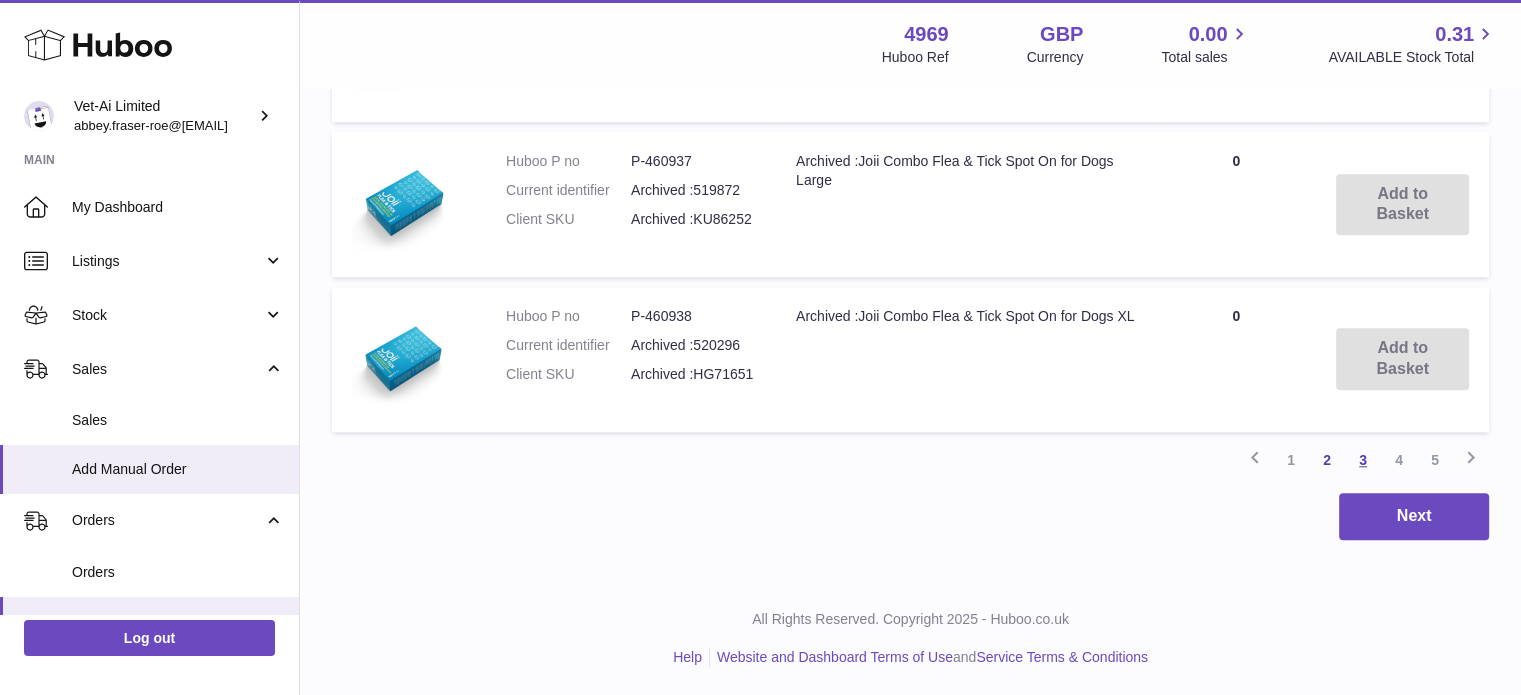 click on "3" at bounding box center (1363, 460) 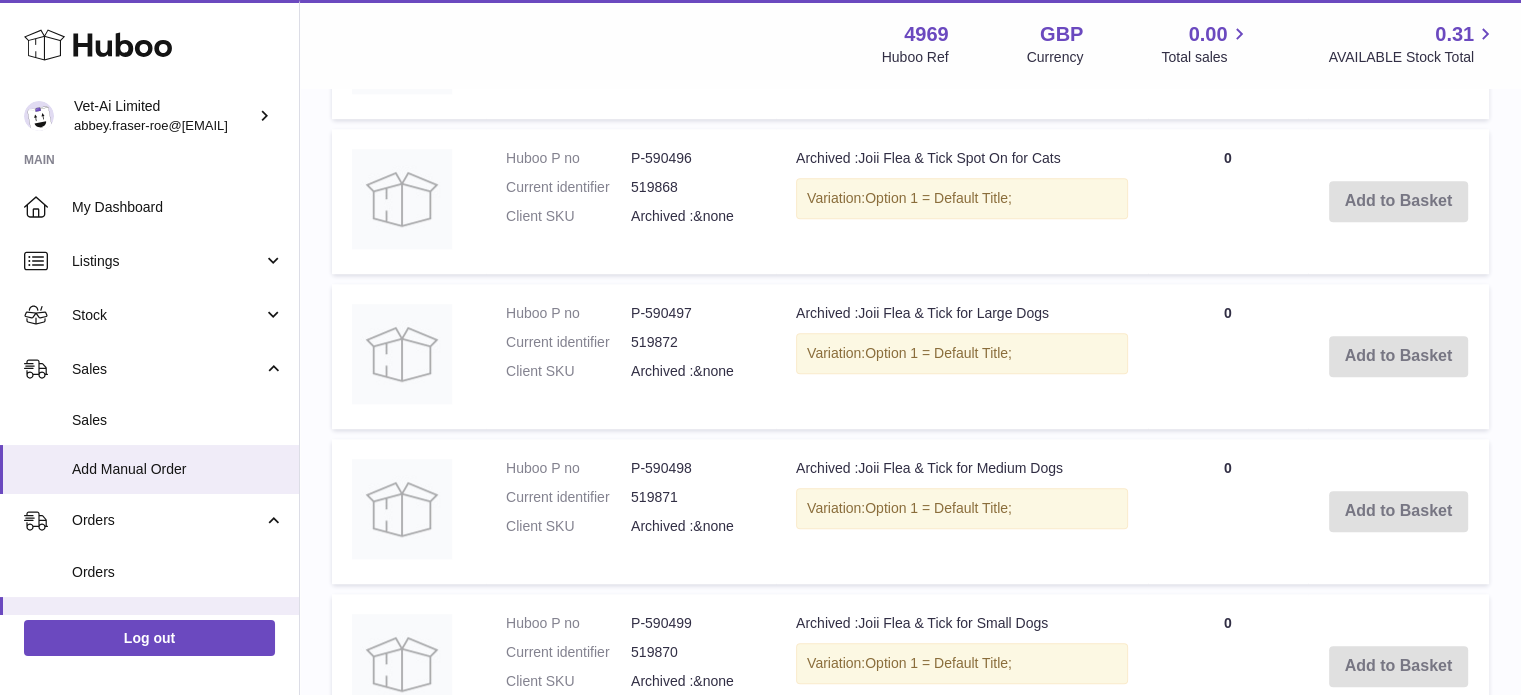 scroll, scrollTop: 1783, scrollLeft: 0, axis: vertical 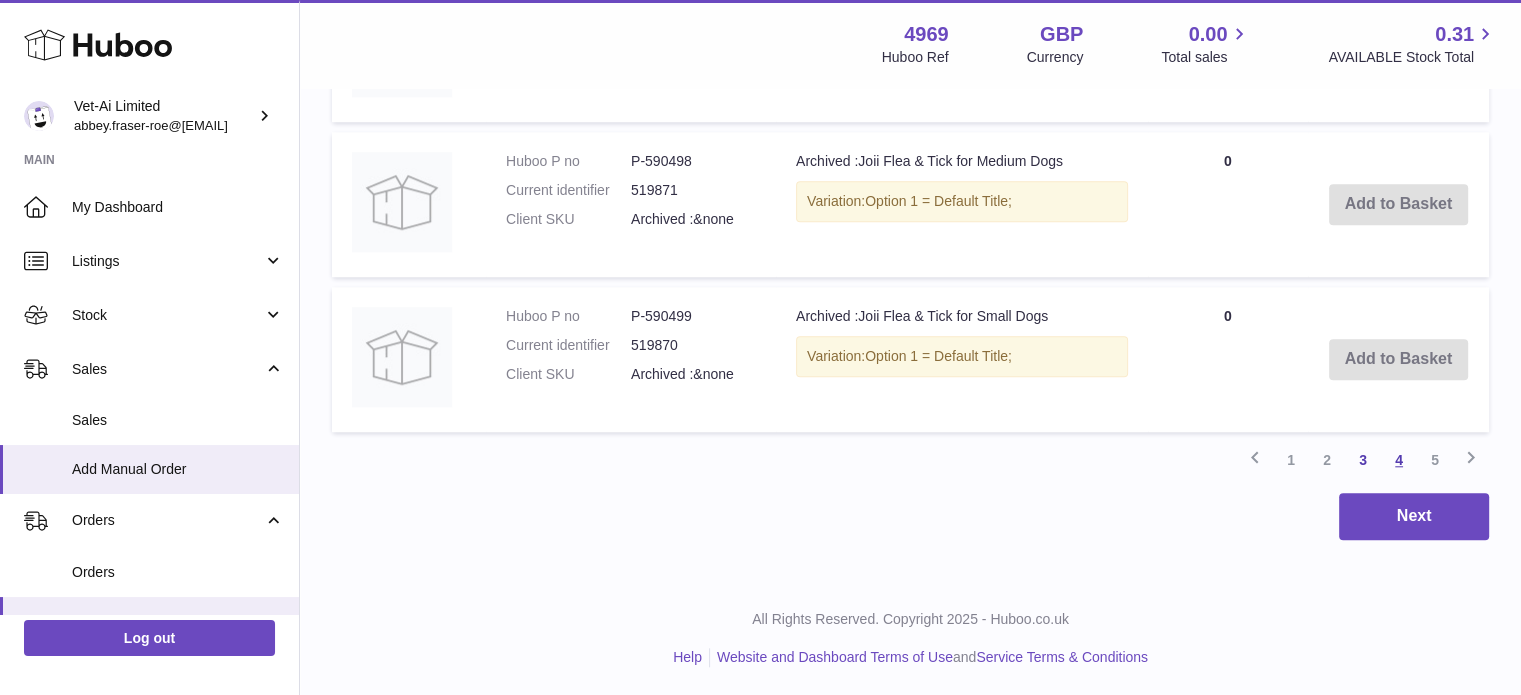 click on "4" at bounding box center [1399, 460] 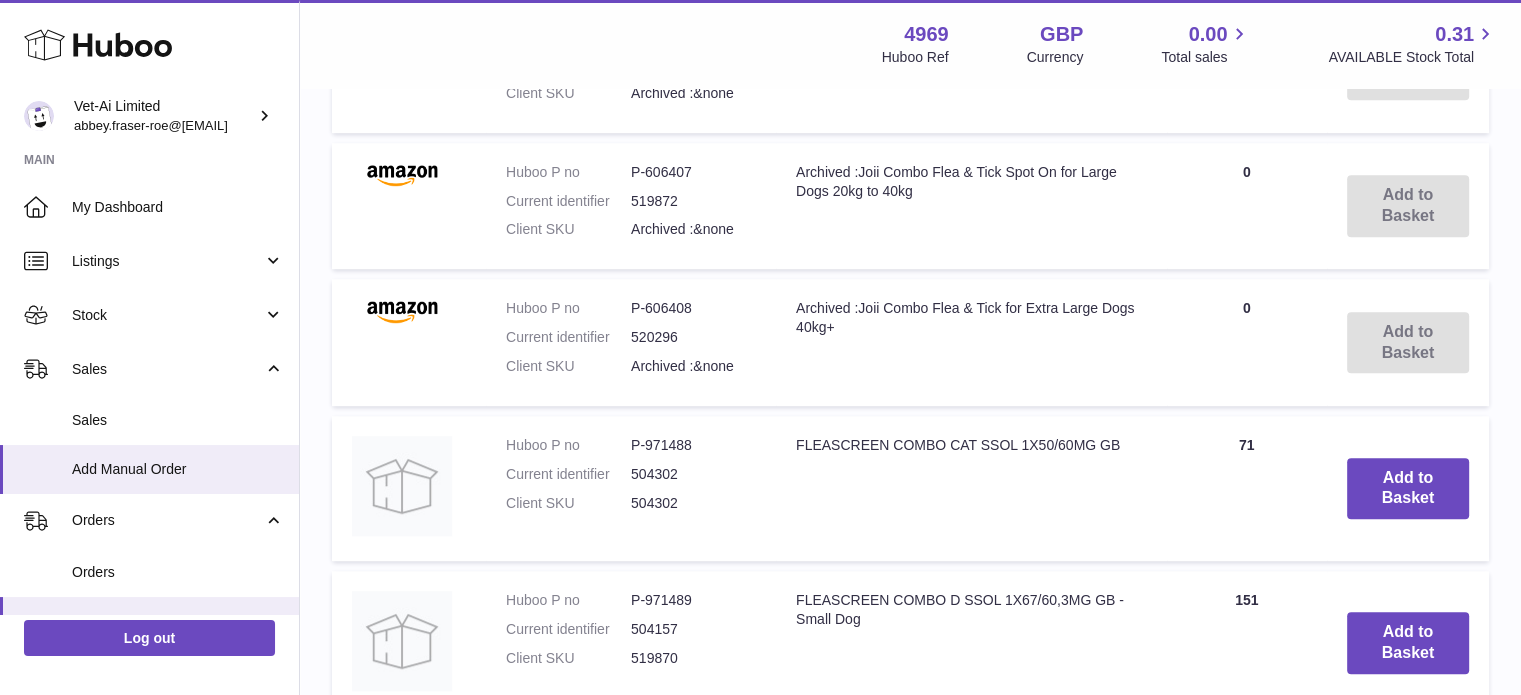 scroll, scrollTop: 1294, scrollLeft: 0, axis: vertical 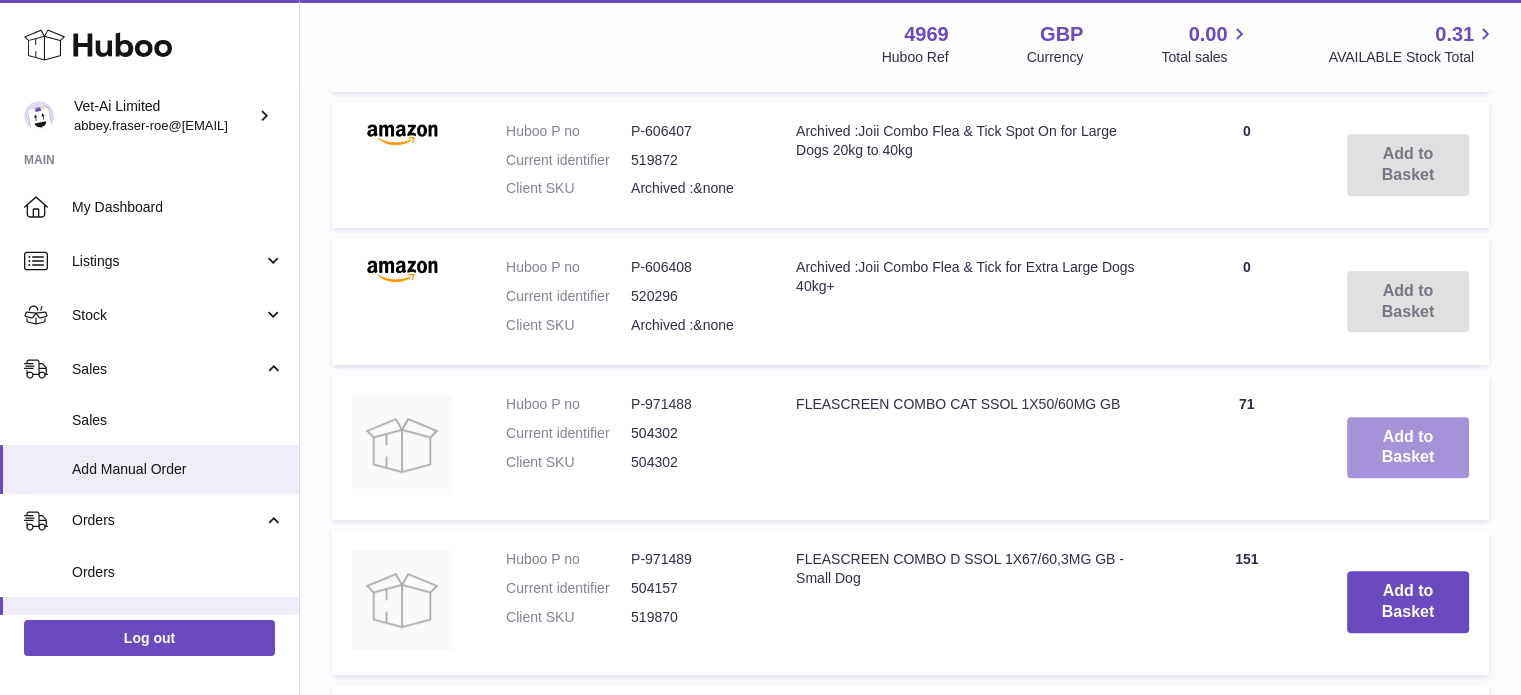 click on "Add to Basket" at bounding box center [1408, 448] 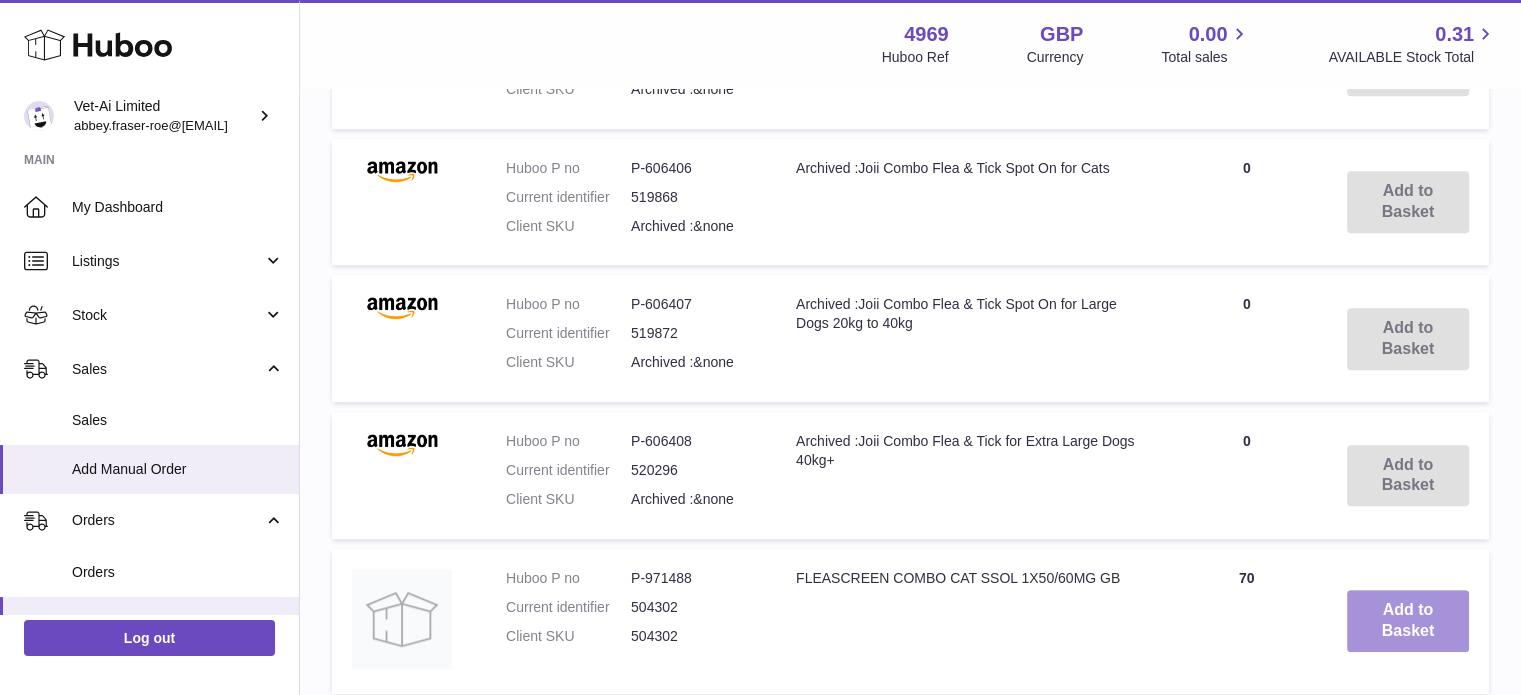 scroll, scrollTop: 1468, scrollLeft: 0, axis: vertical 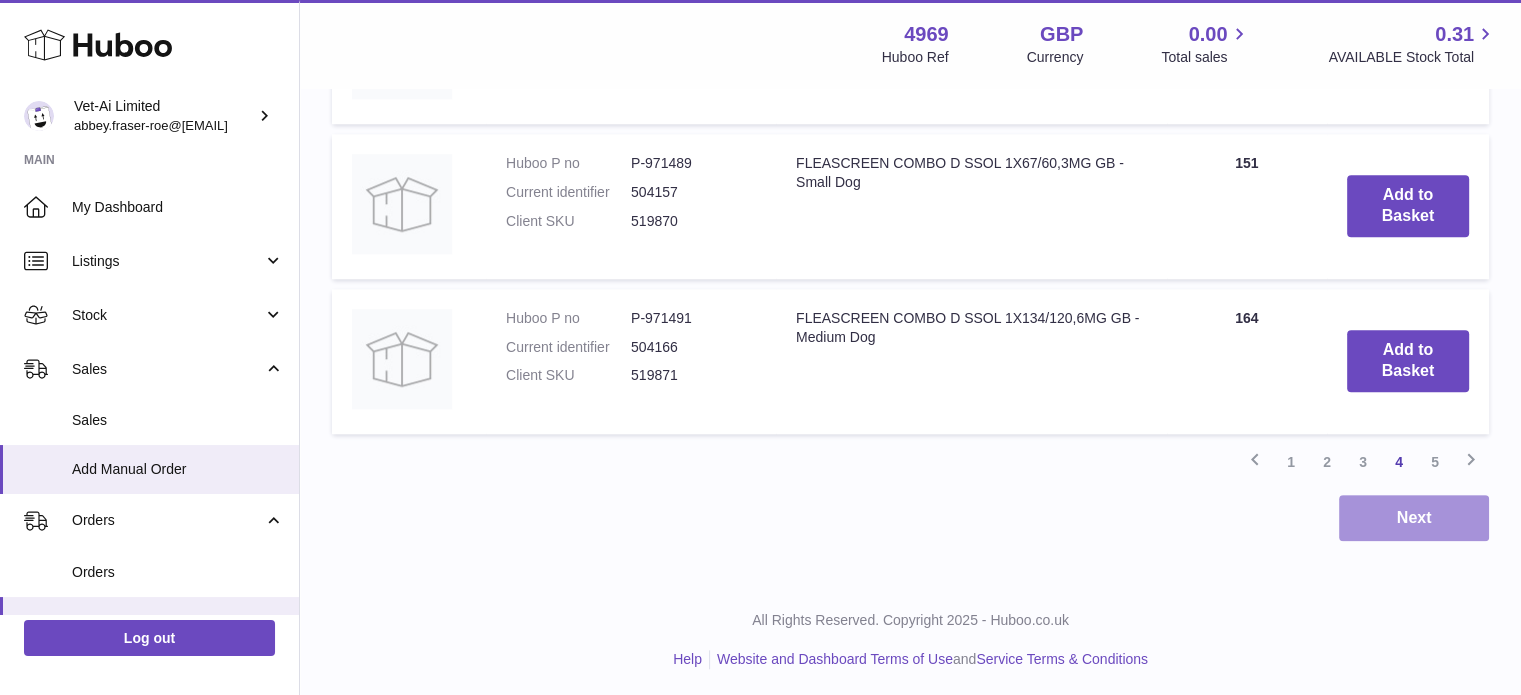 click on "Next" at bounding box center [1414, 518] 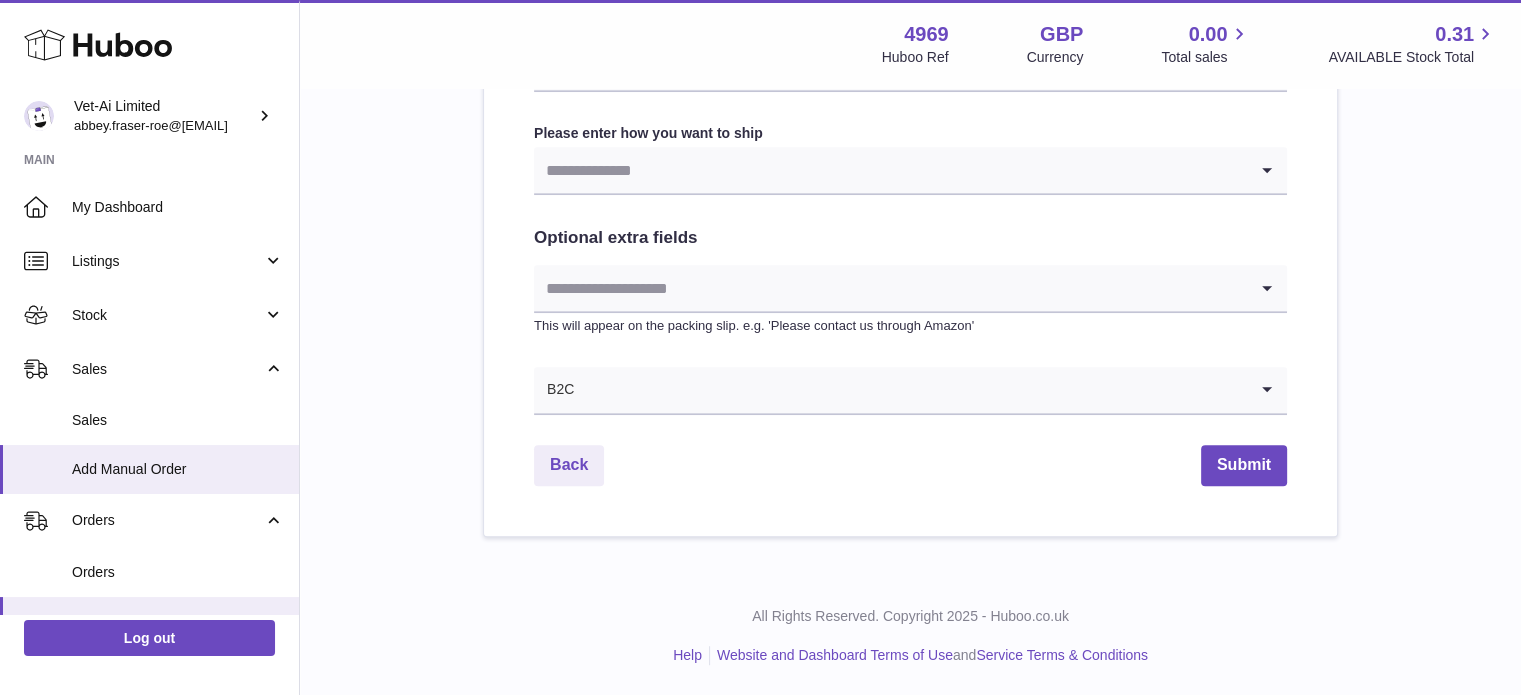 scroll, scrollTop: 0, scrollLeft: 0, axis: both 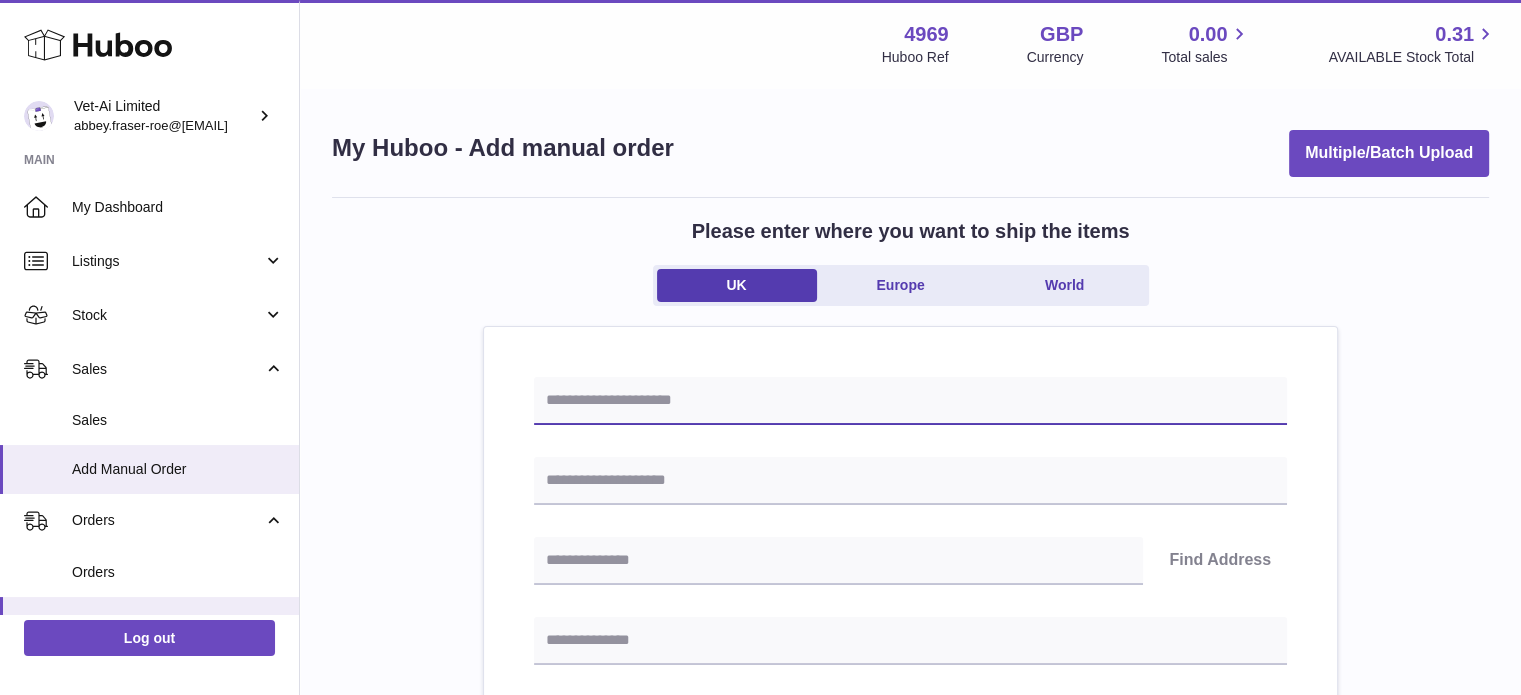 click at bounding box center (910, 401) 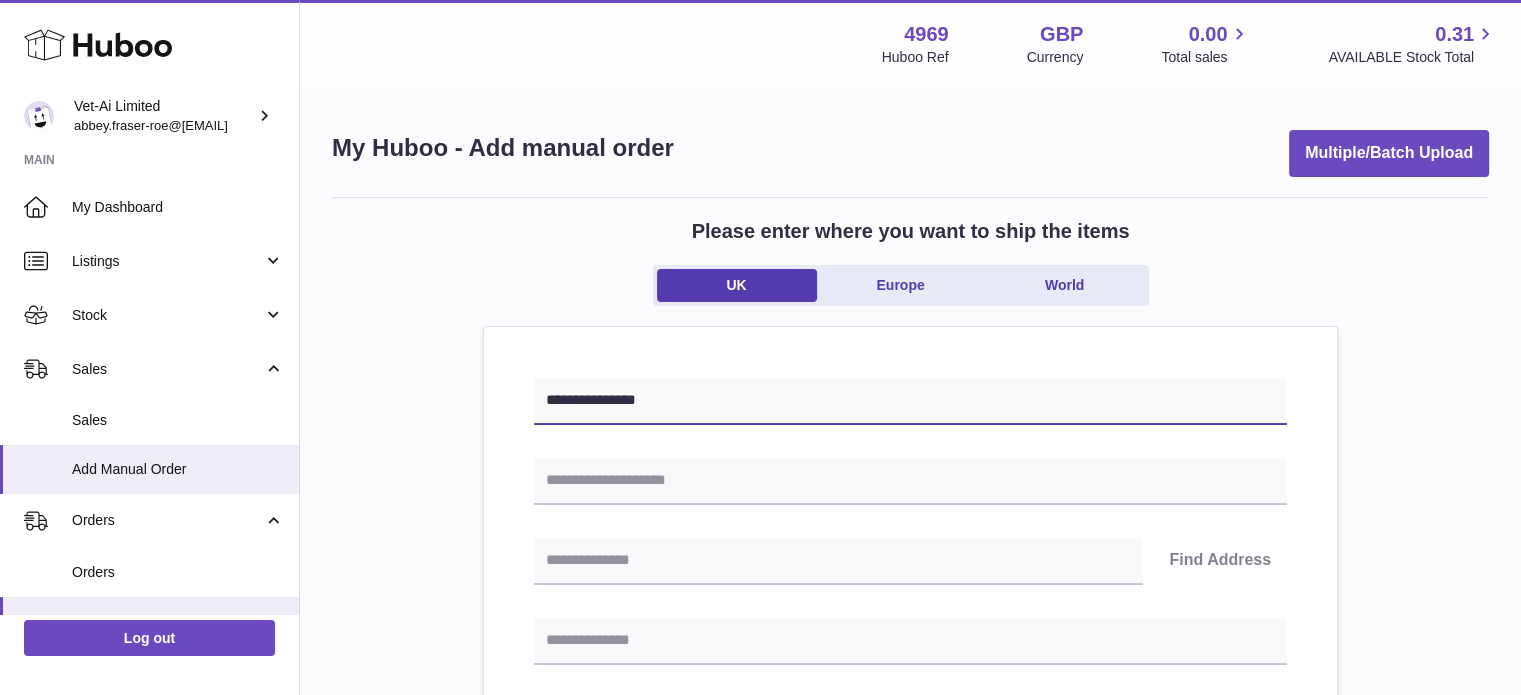 type on "**********" 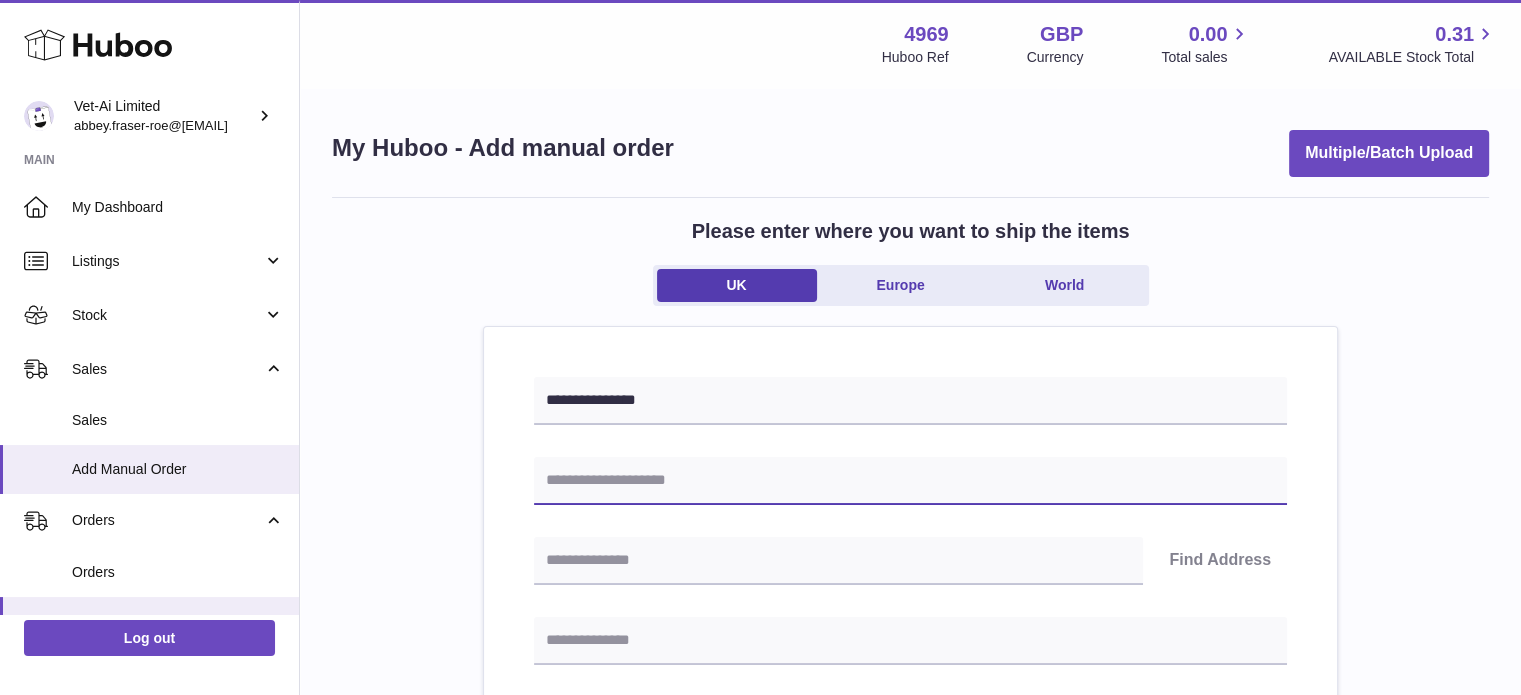click at bounding box center [910, 481] 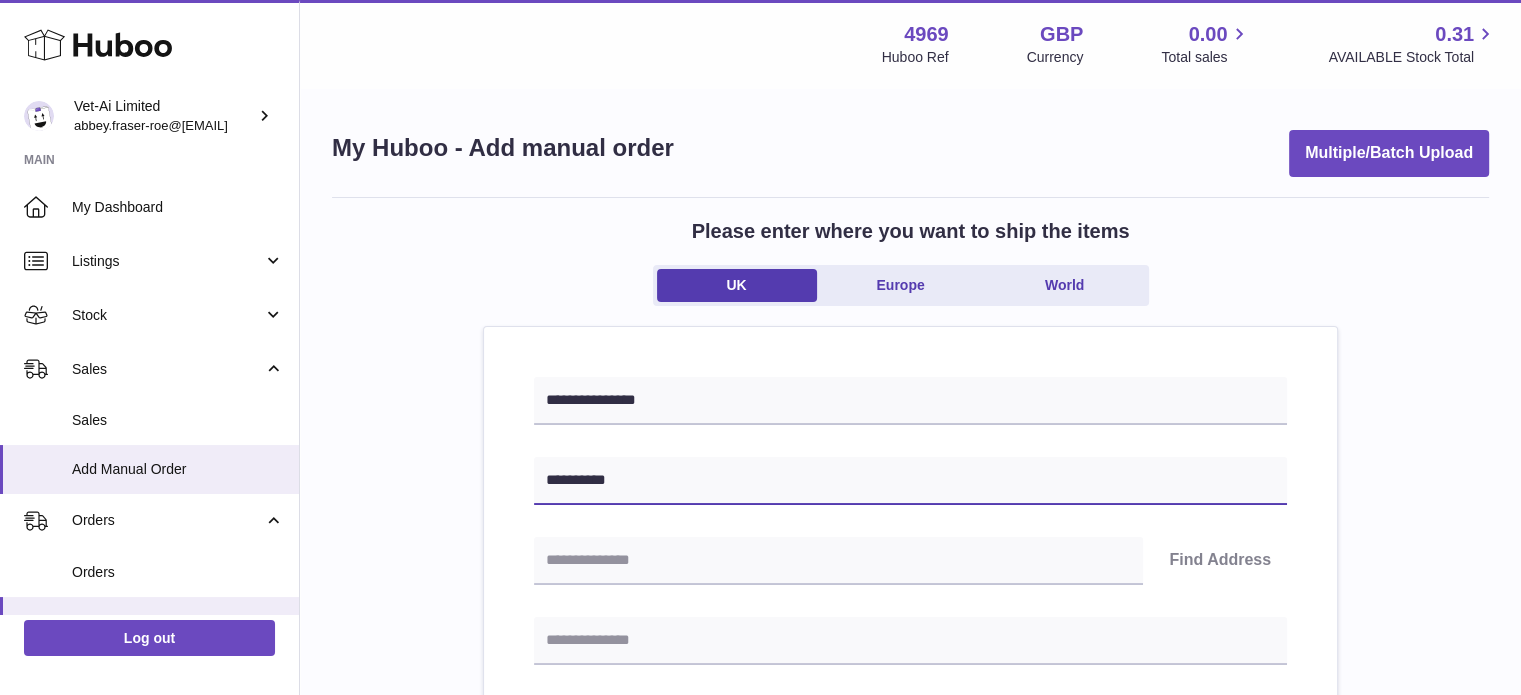 type on "**********" 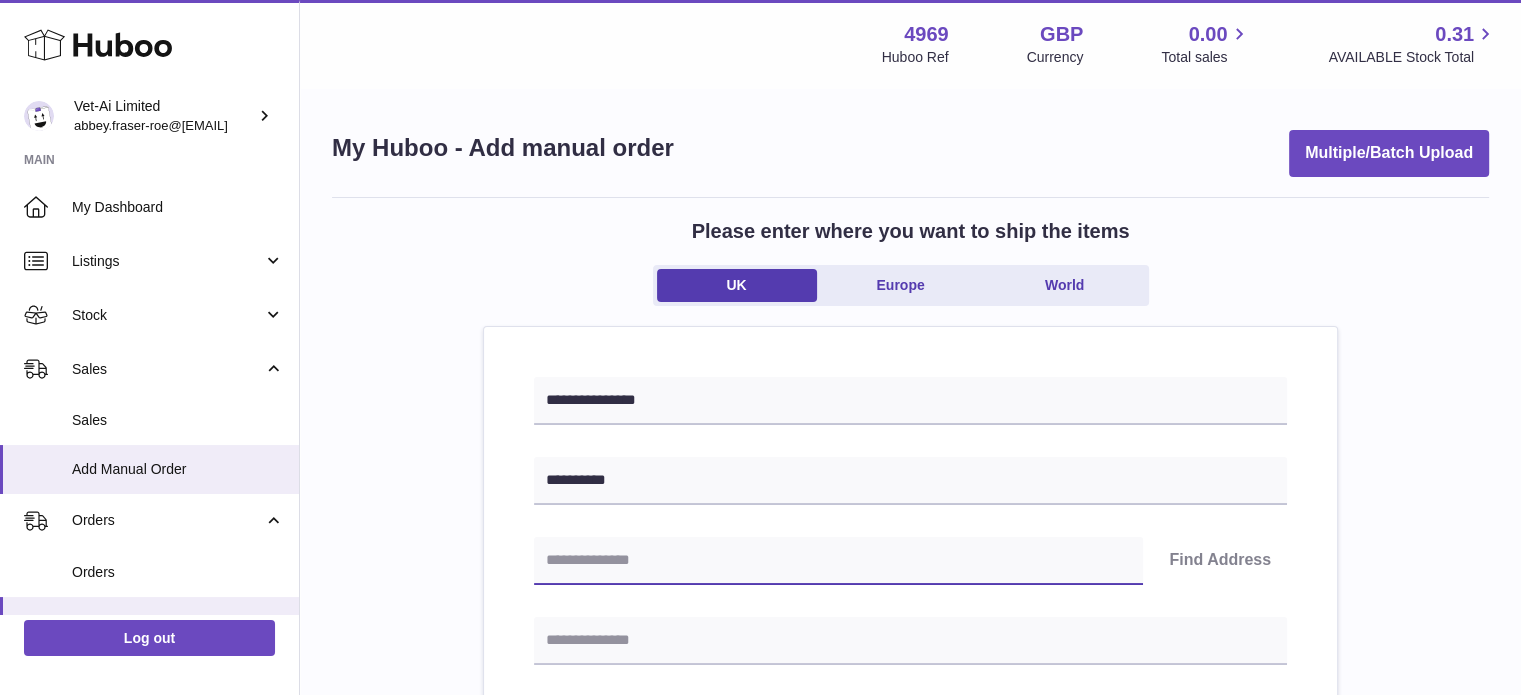 click at bounding box center [838, 561] 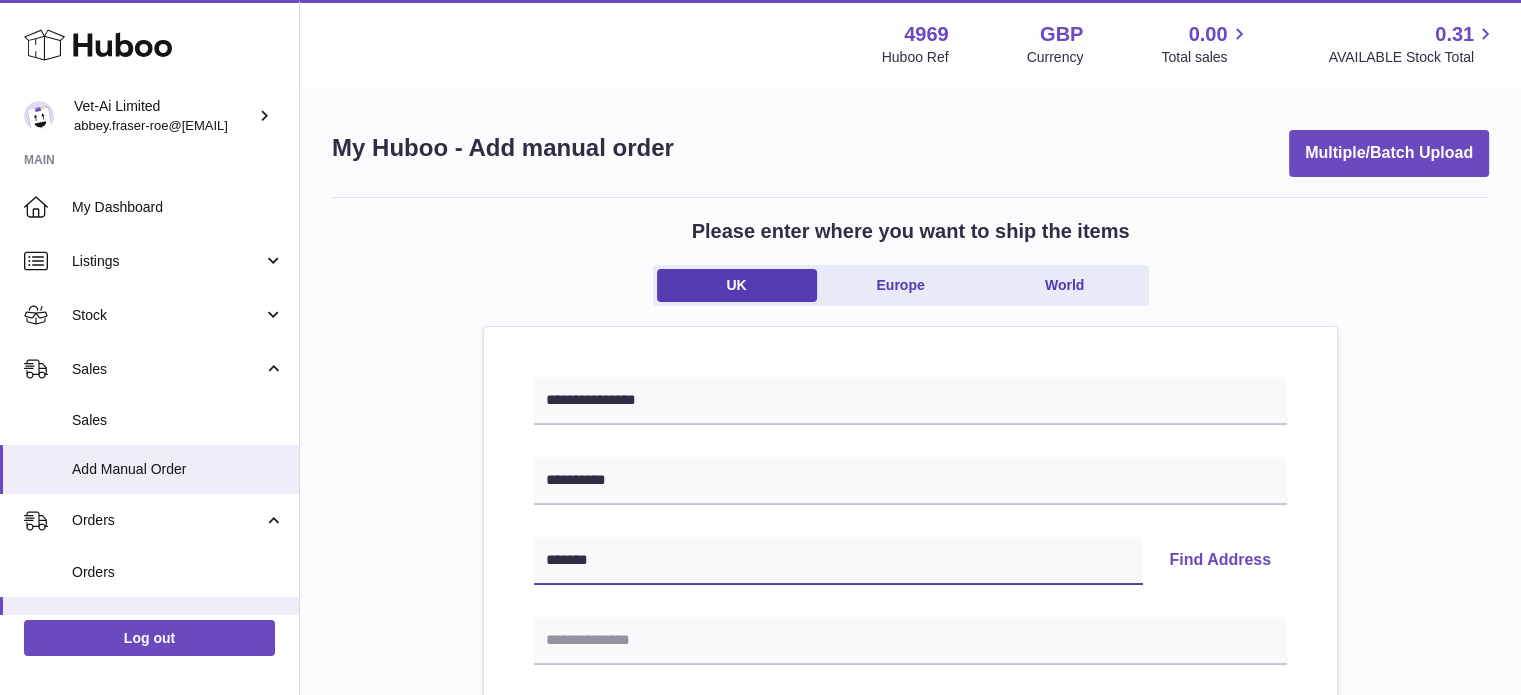 type on "*******" 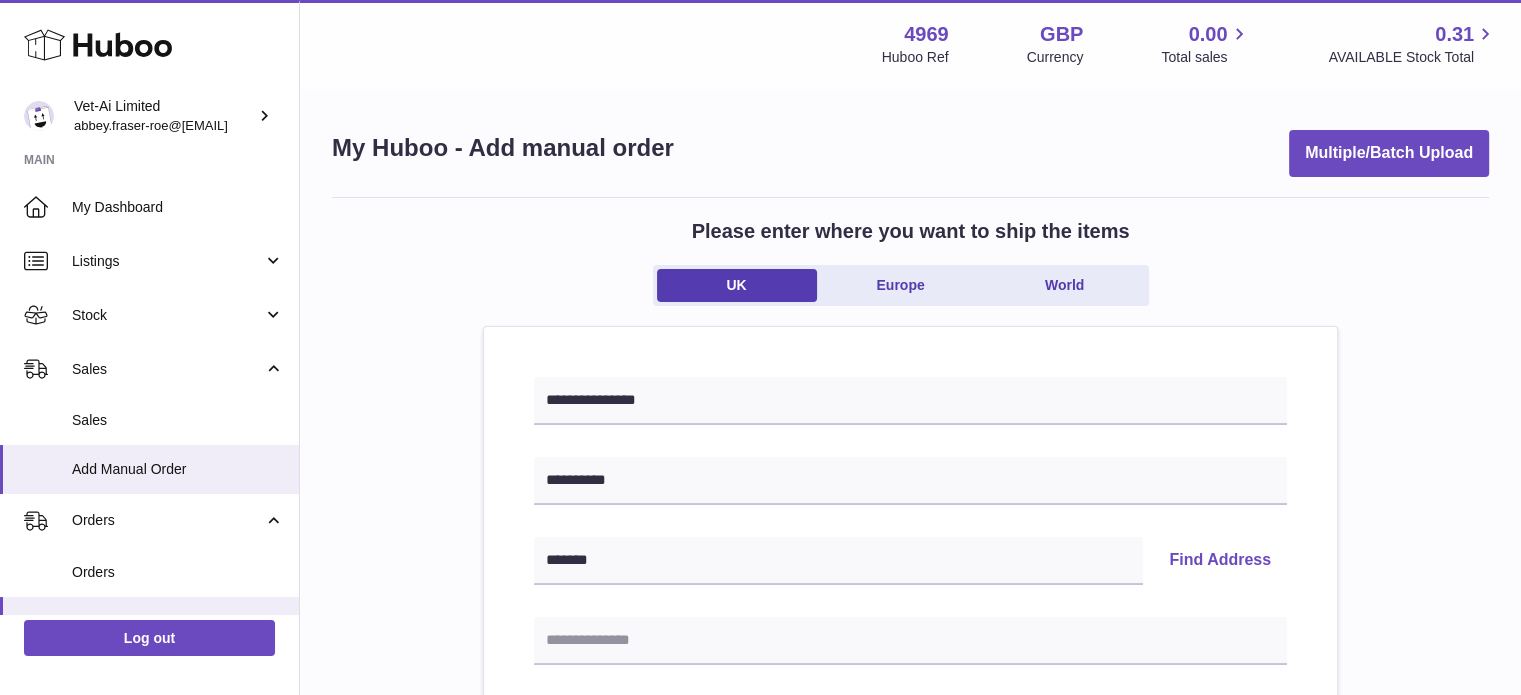 click on "Find Address" at bounding box center [1220, 561] 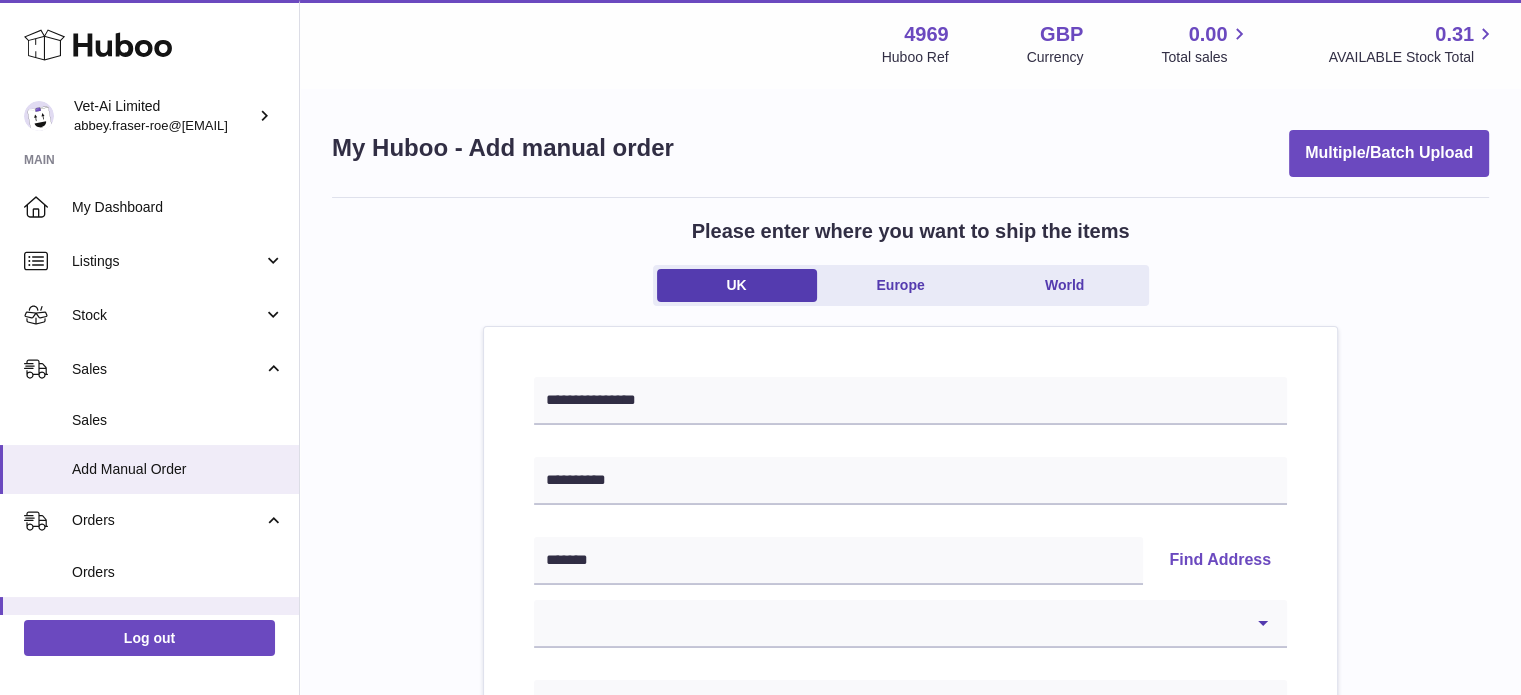 scroll, scrollTop: 187, scrollLeft: 0, axis: vertical 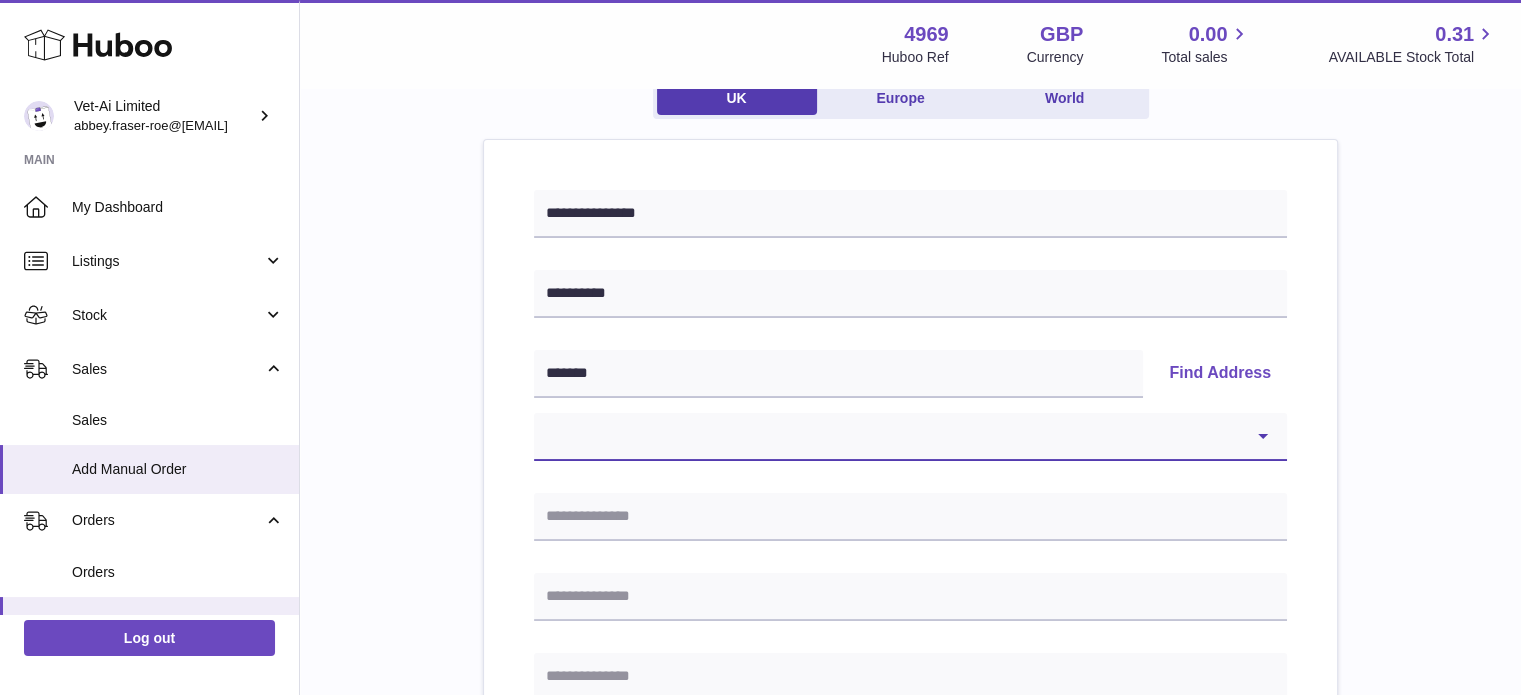 click on "**********" at bounding box center (910, 437) 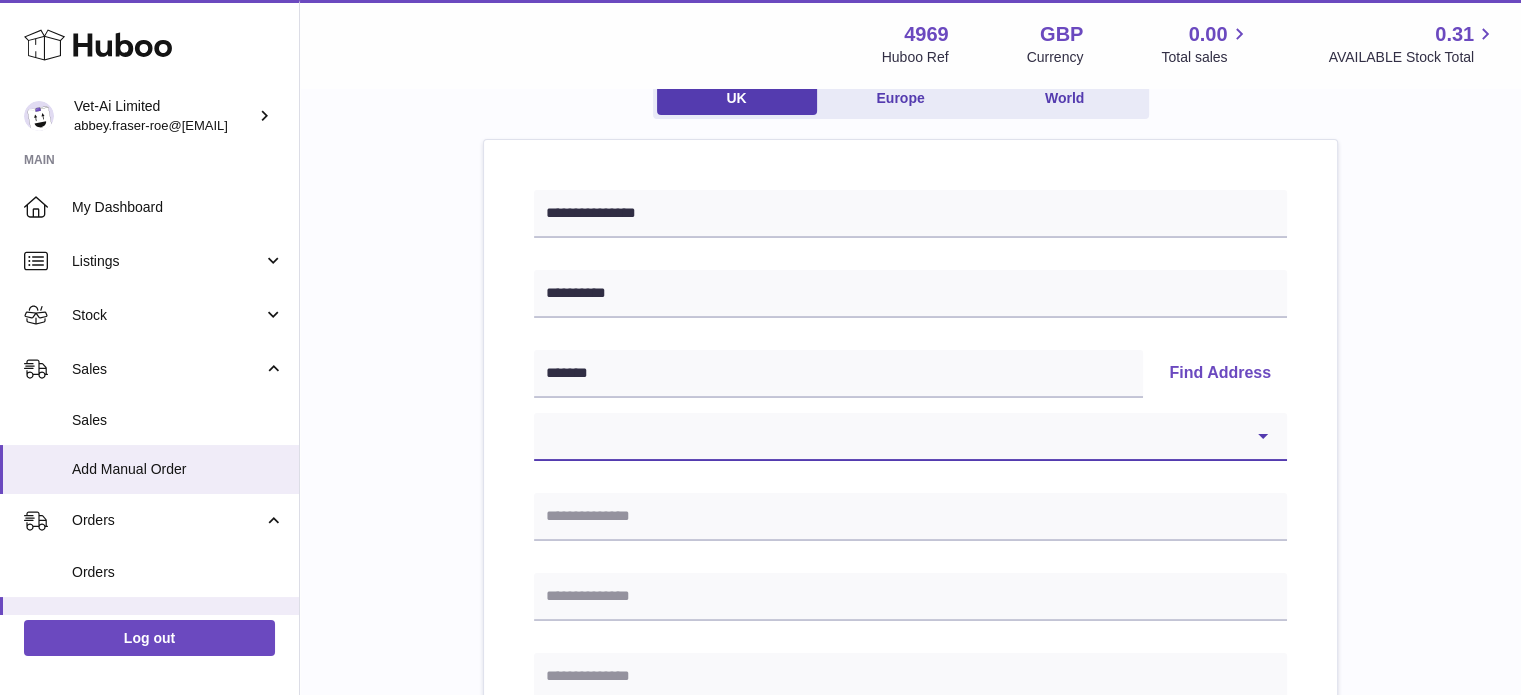 select on "**" 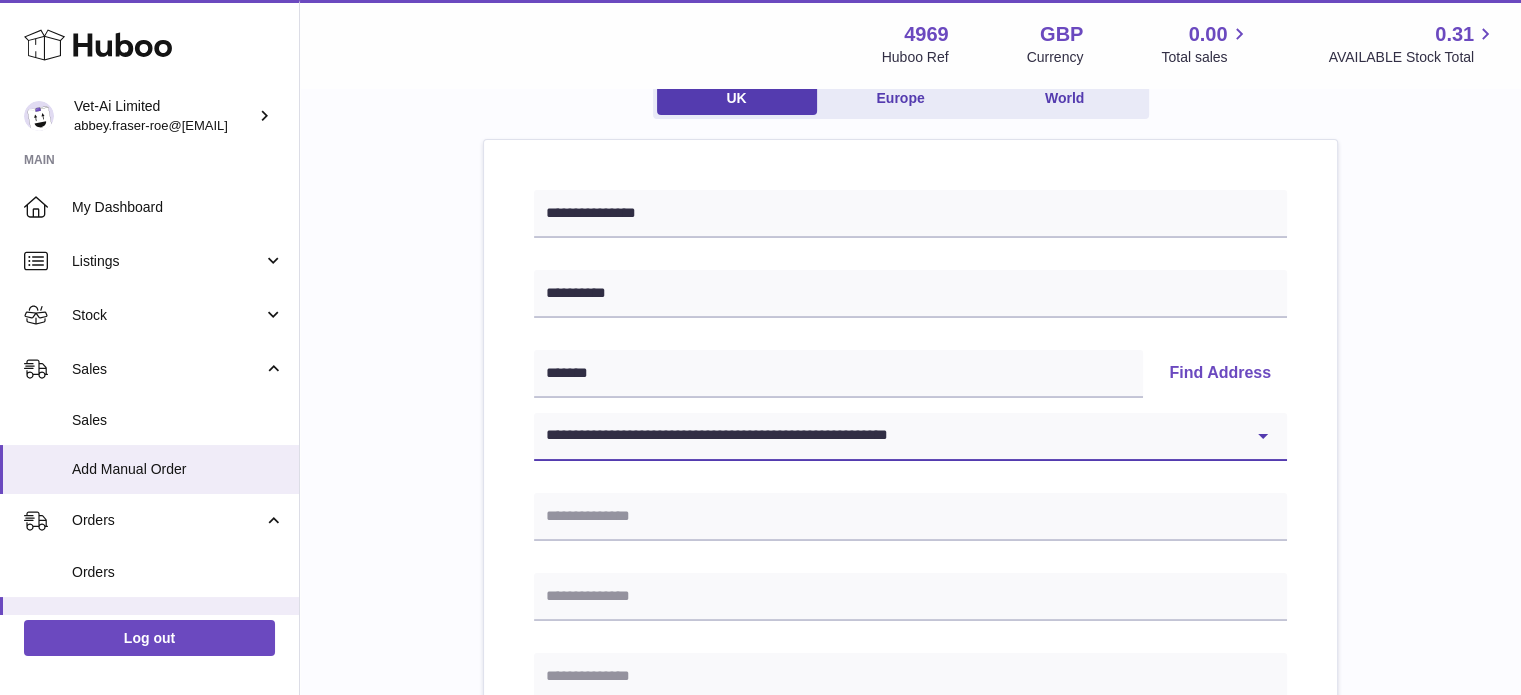 click on "**********" at bounding box center (910, 437) 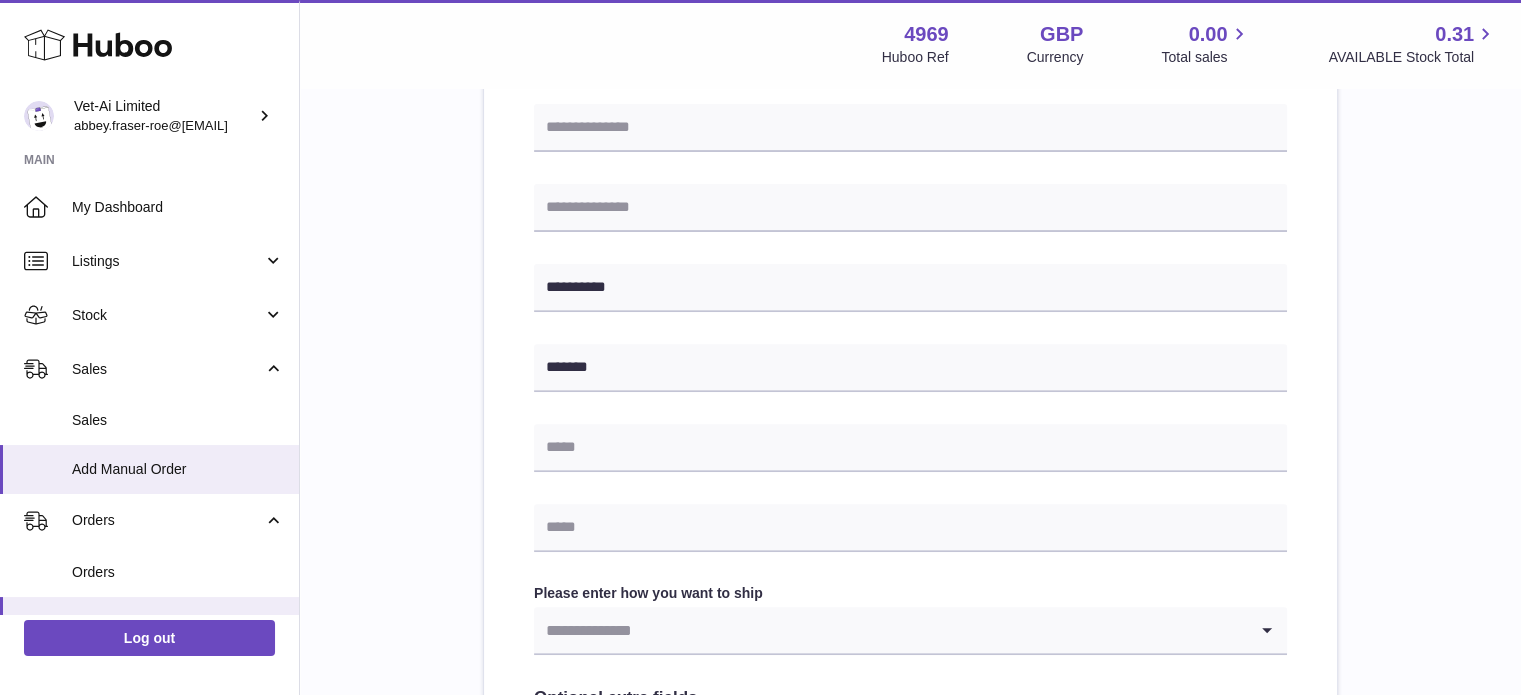scroll, scrollTop: 830, scrollLeft: 0, axis: vertical 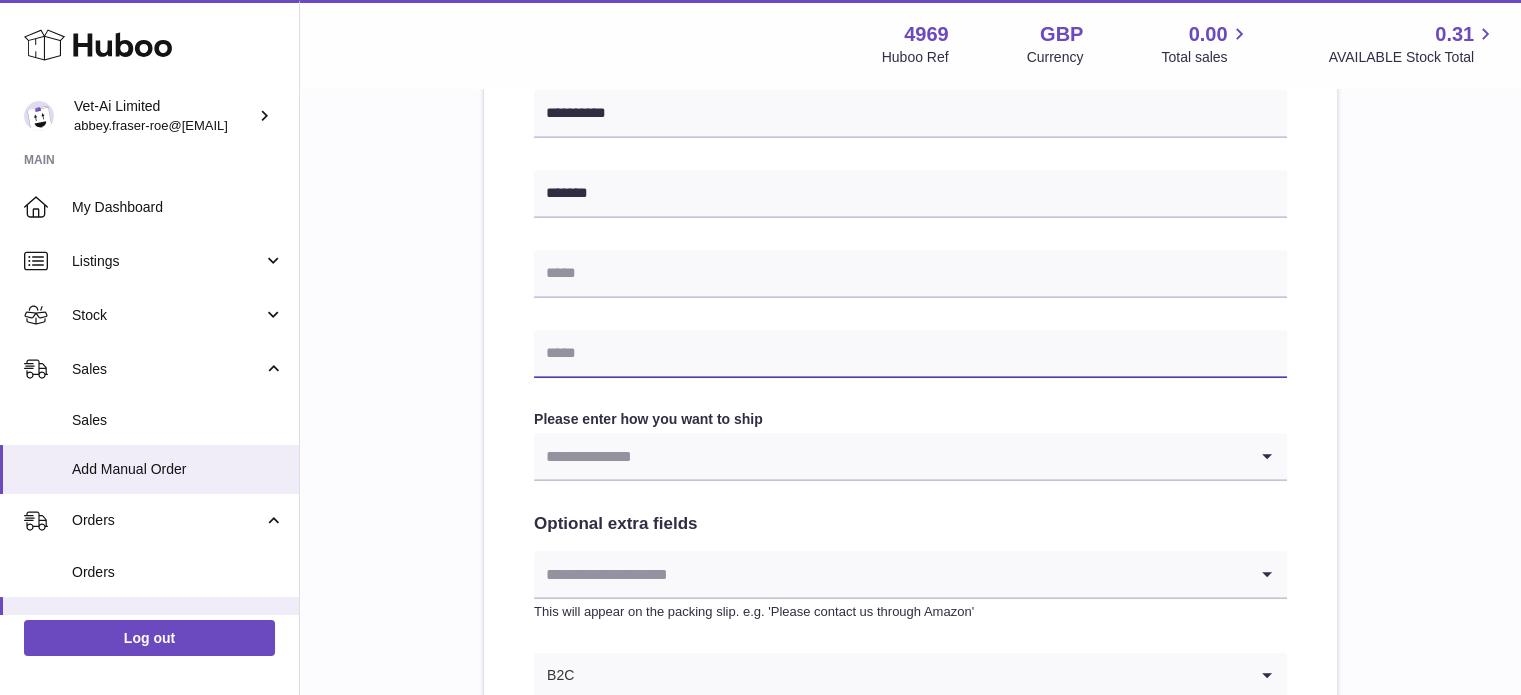 click at bounding box center [910, 354] 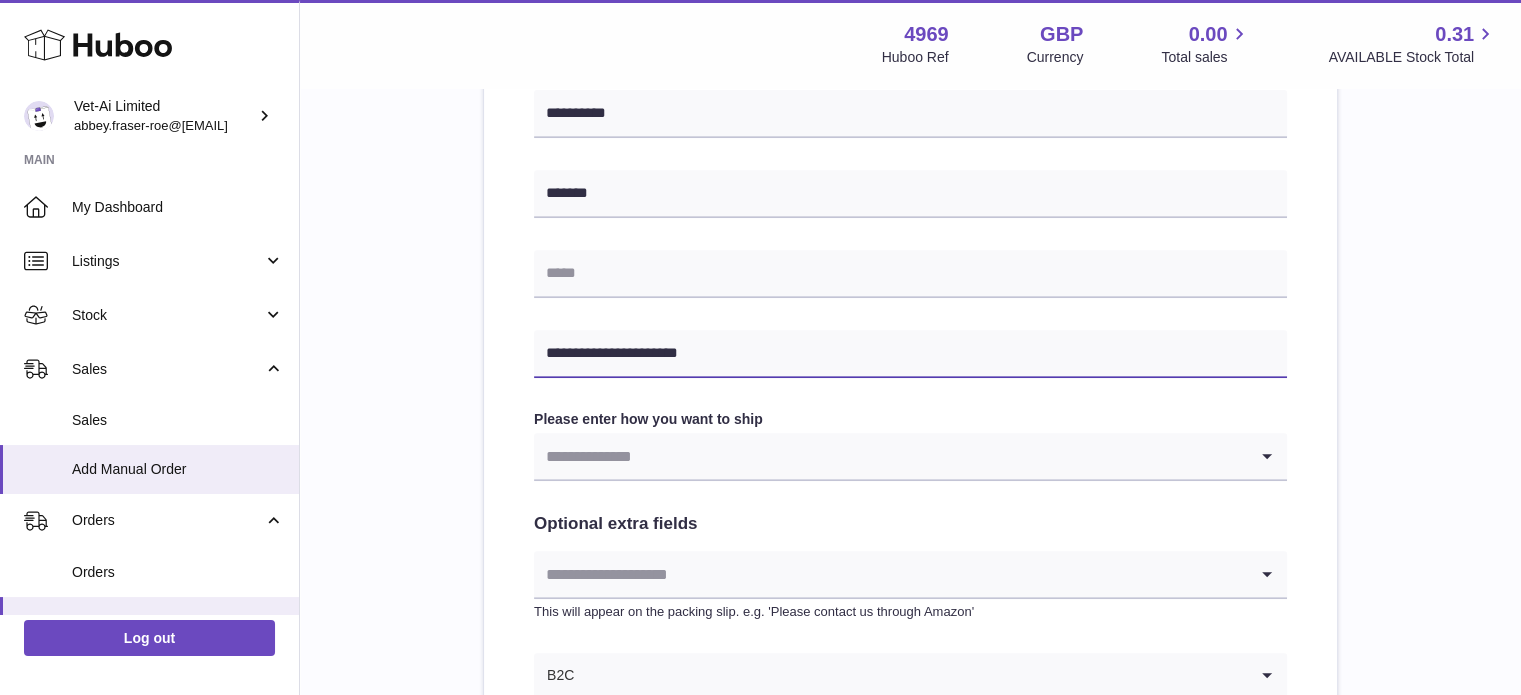 type on "**********" 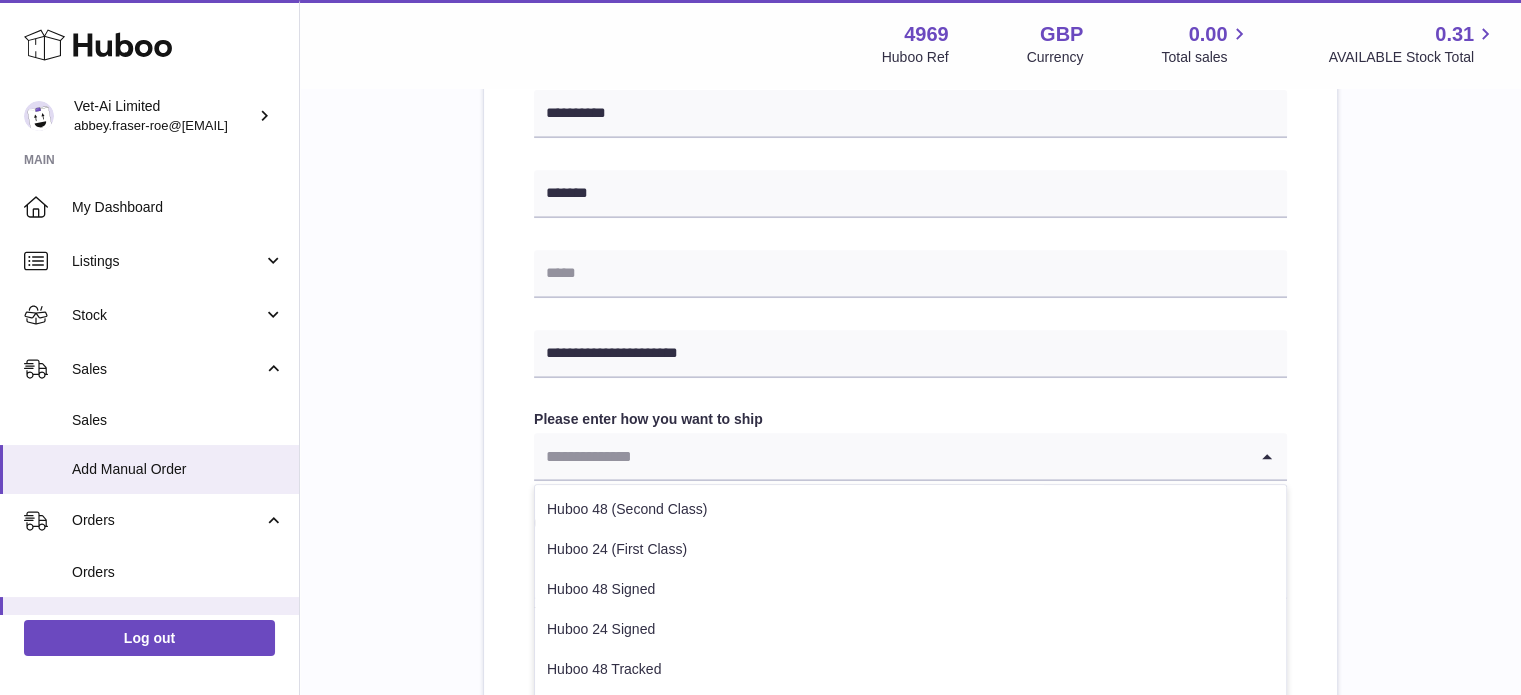 click at bounding box center [890, 456] 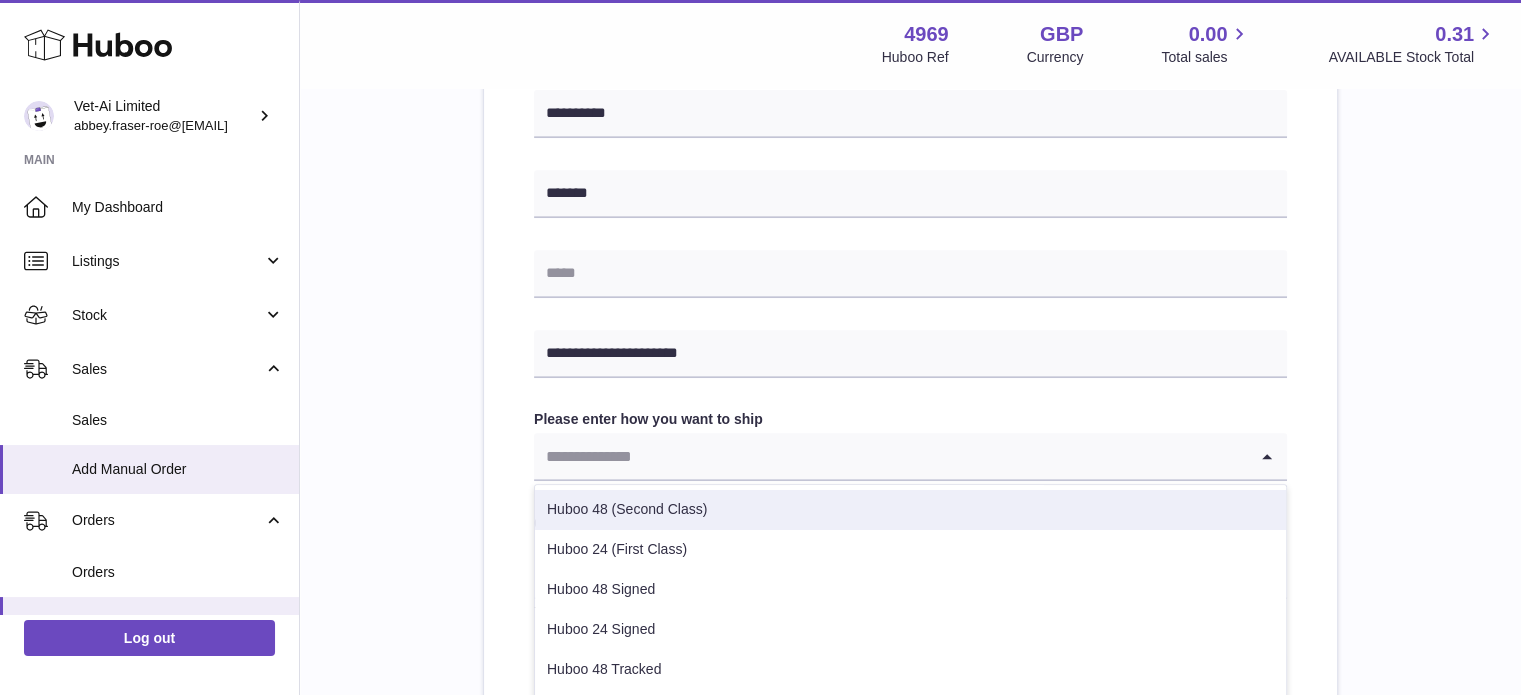 click on "Huboo 48 (Second Class)" at bounding box center (910, 510) 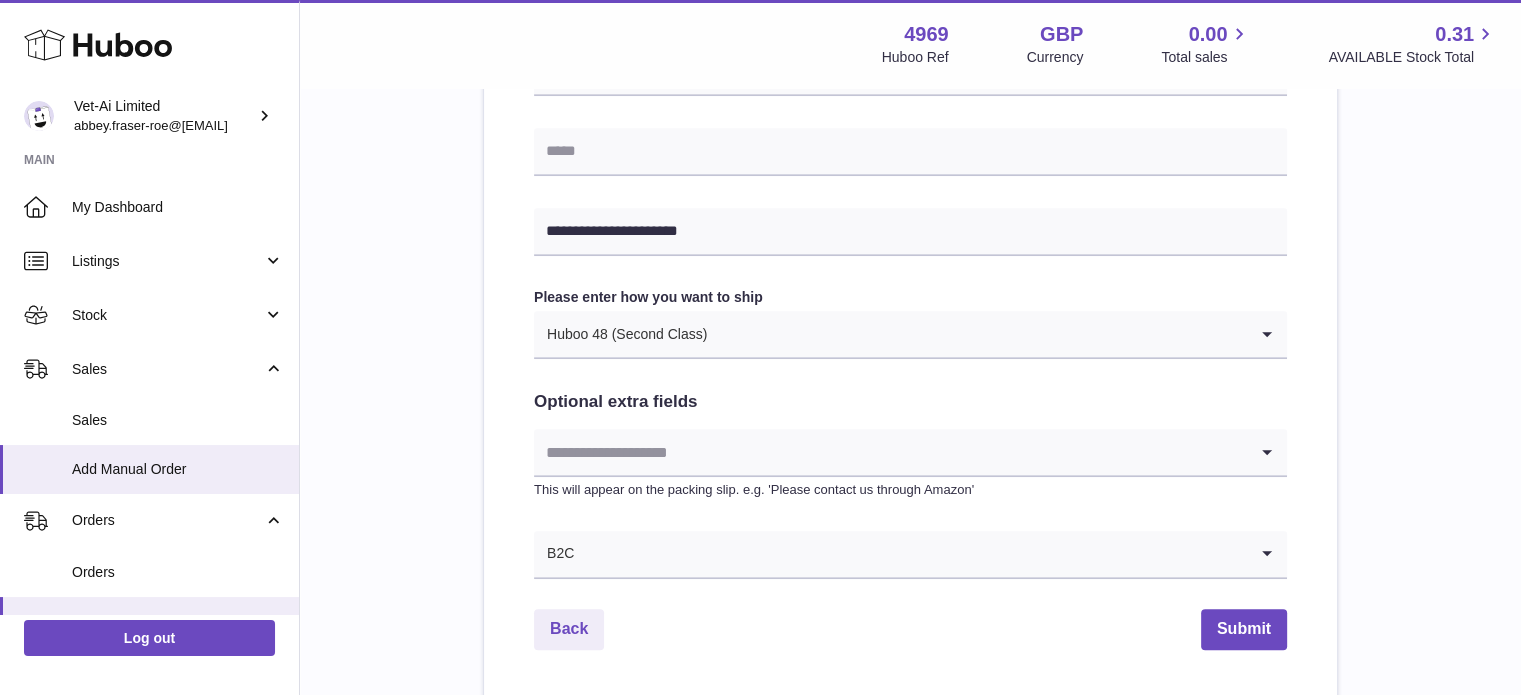 scroll, scrollTop: 1115, scrollLeft: 0, axis: vertical 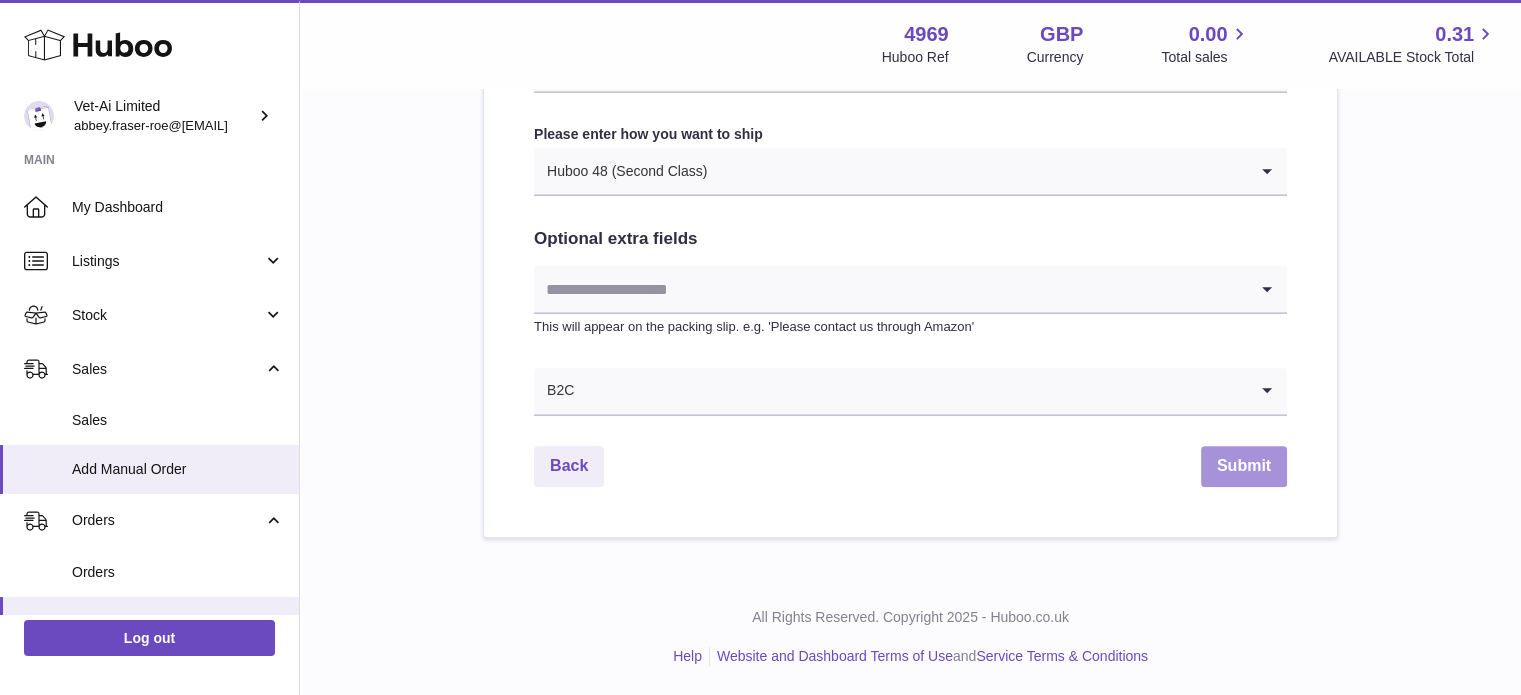 click on "Submit" at bounding box center [1244, 466] 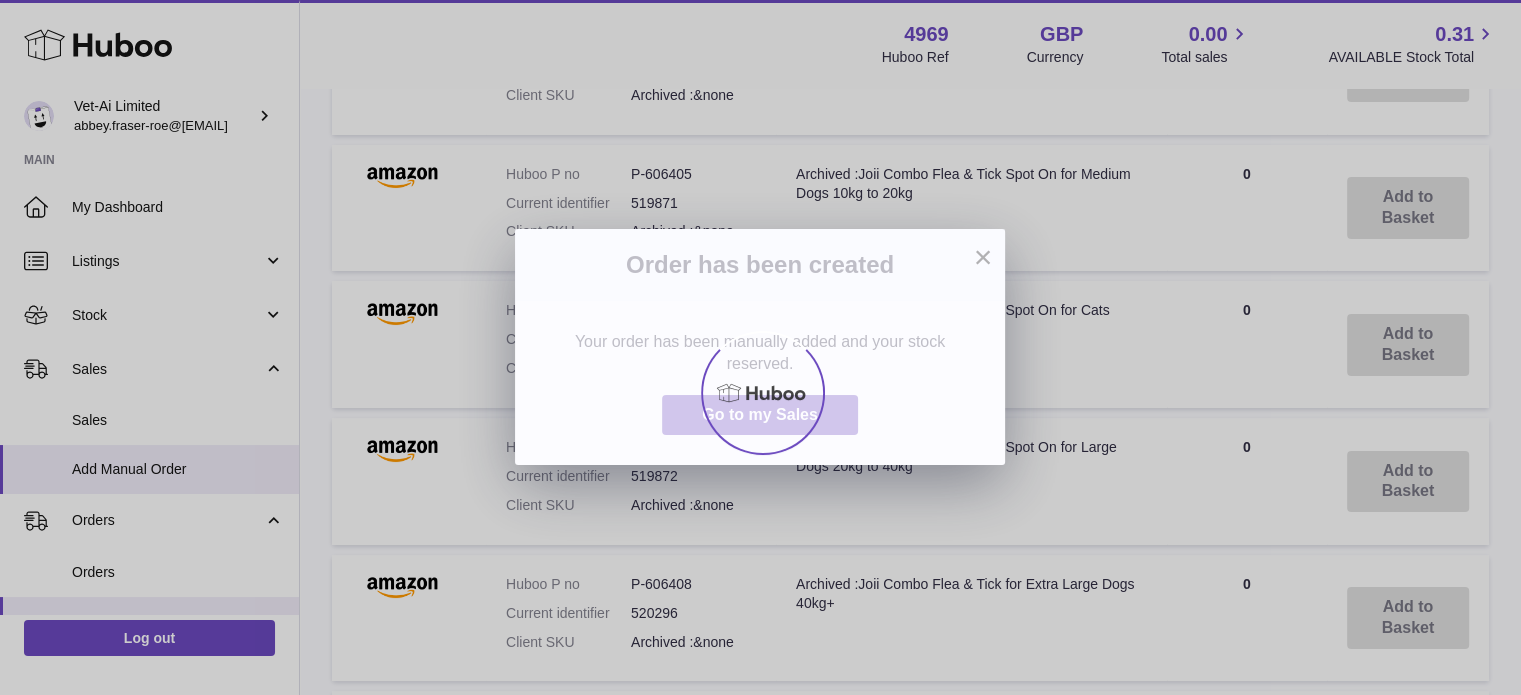 scroll, scrollTop: 0, scrollLeft: 0, axis: both 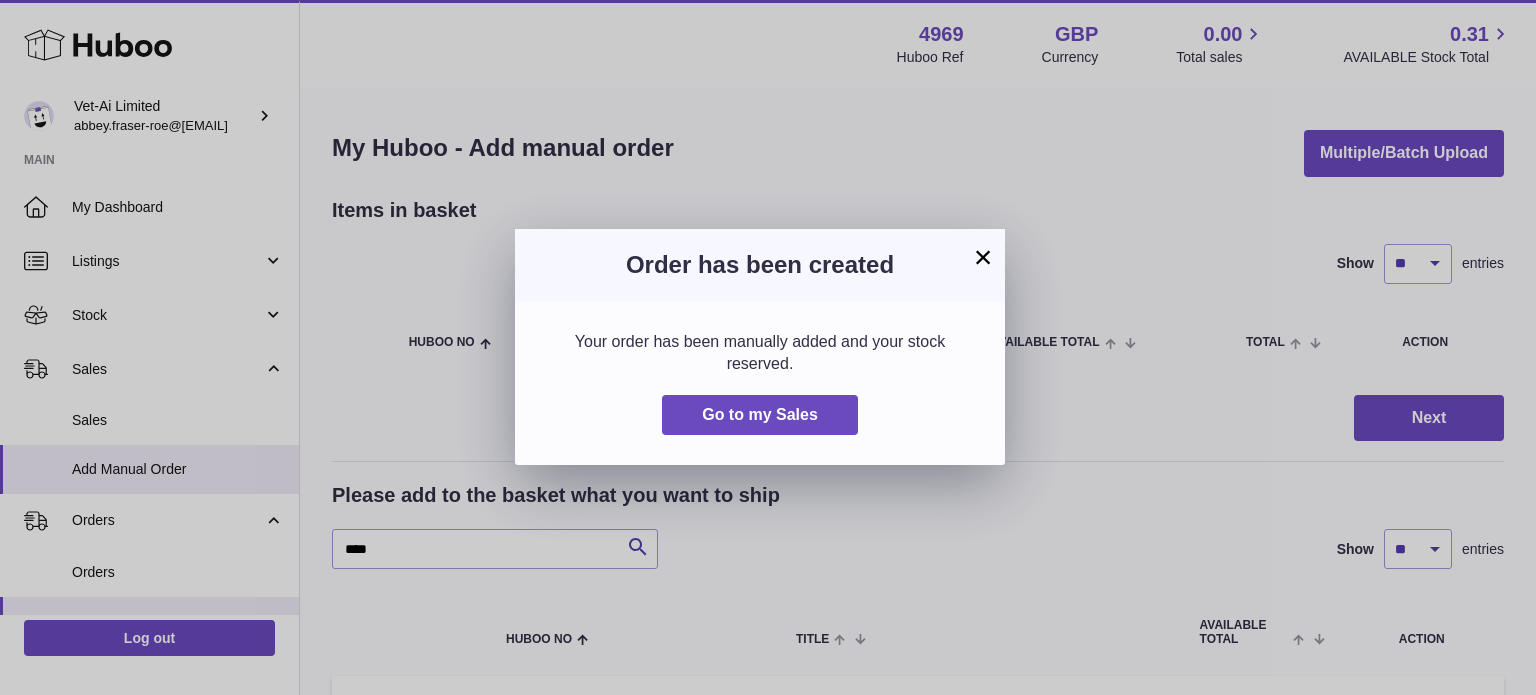 click on "×" at bounding box center (983, 257) 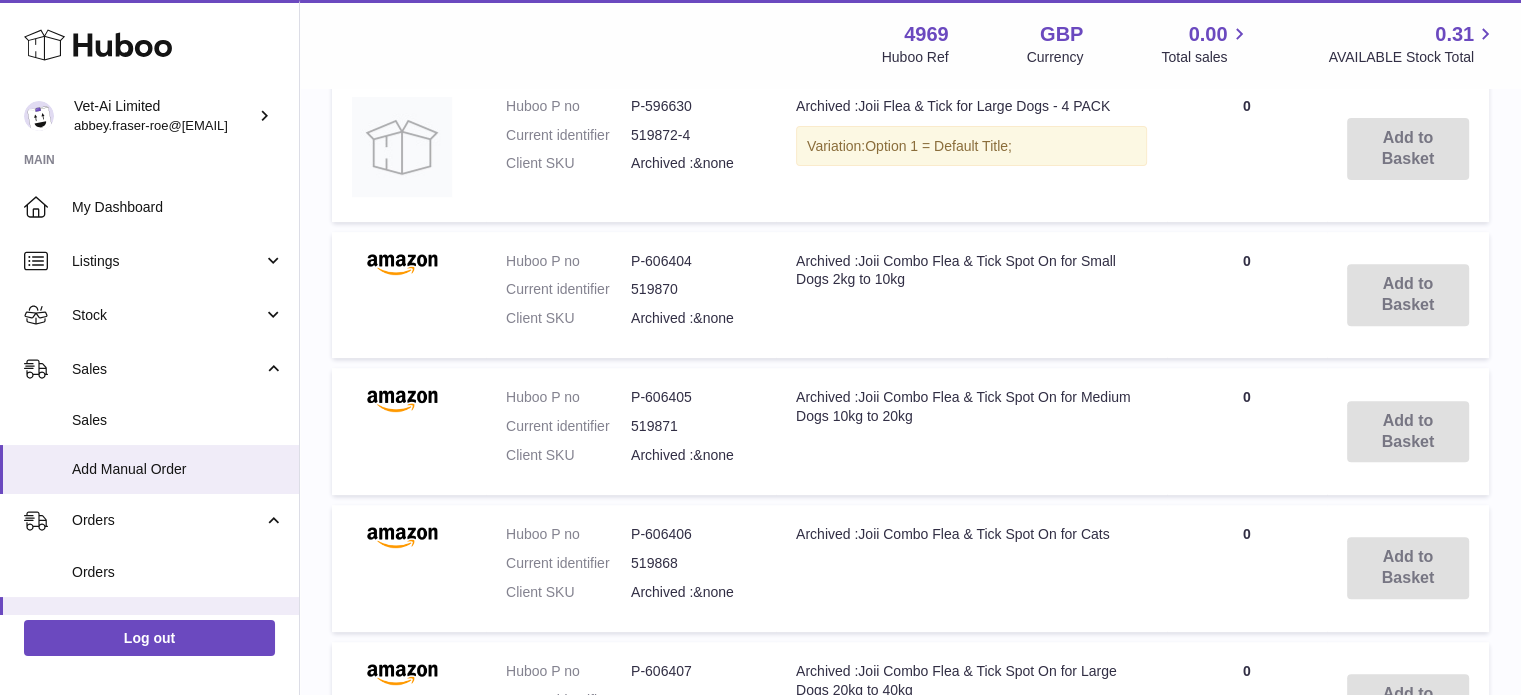 scroll, scrollTop: 1690, scrollLeft: 0, axis: vertical 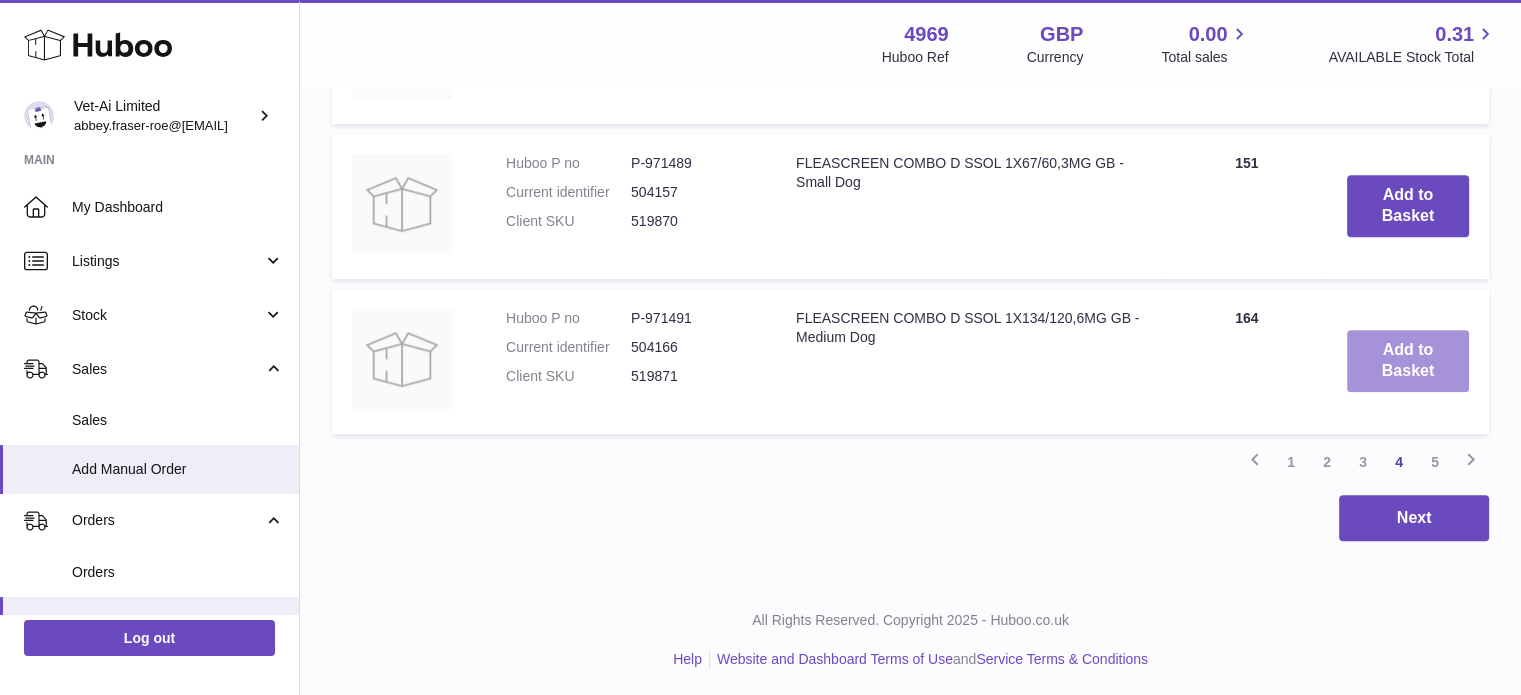 click on "Add to Basket" at bounding box center (1408, 361) 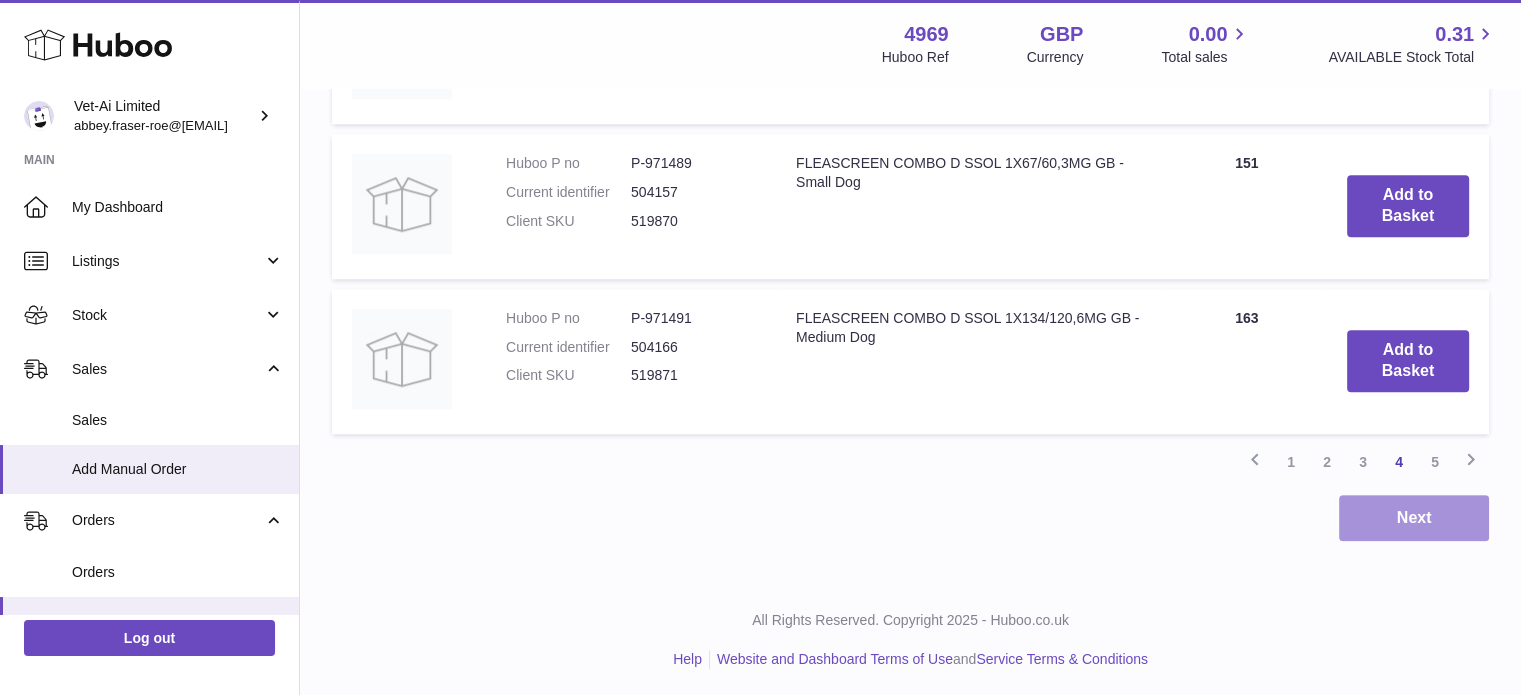click on "Next" at bounding box center (1414, 518) 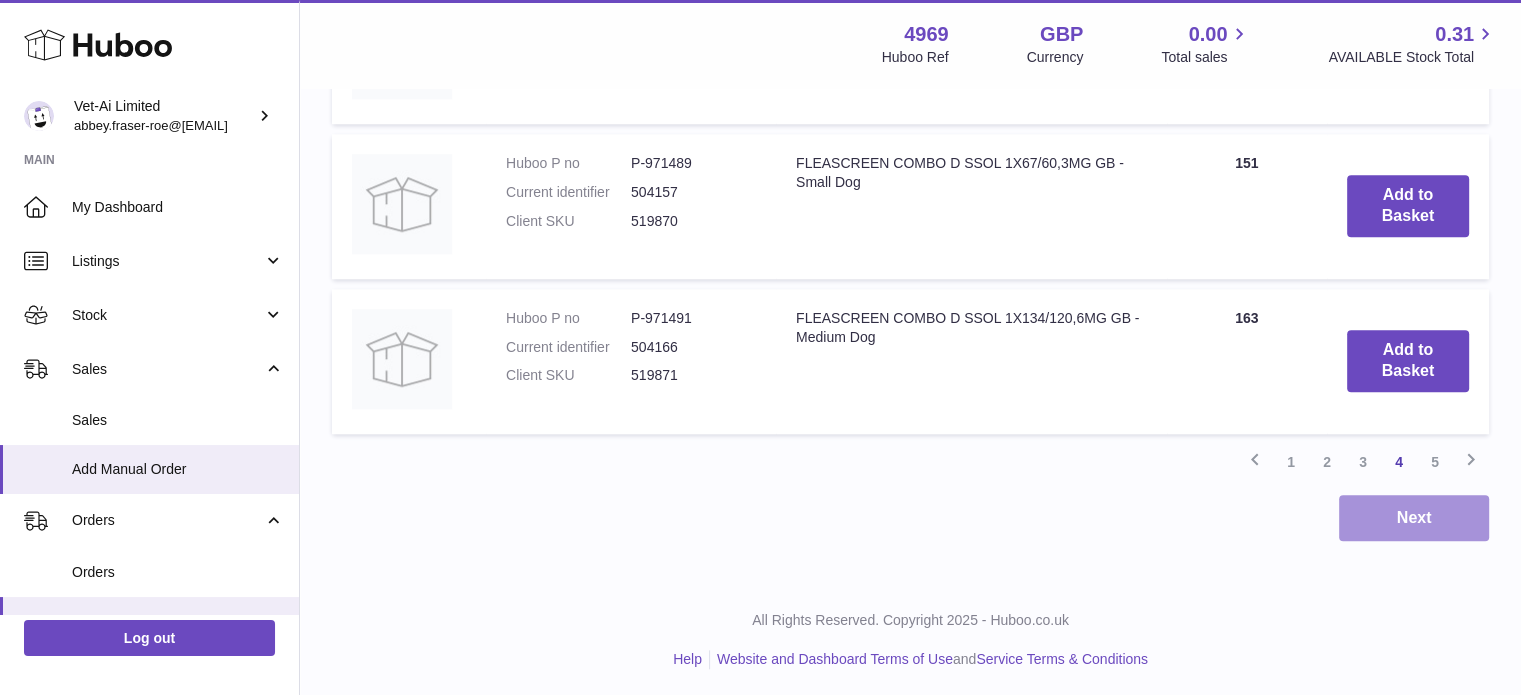 scroll, scrollTop: 1052, scrollLeft: 0, axis: vertical 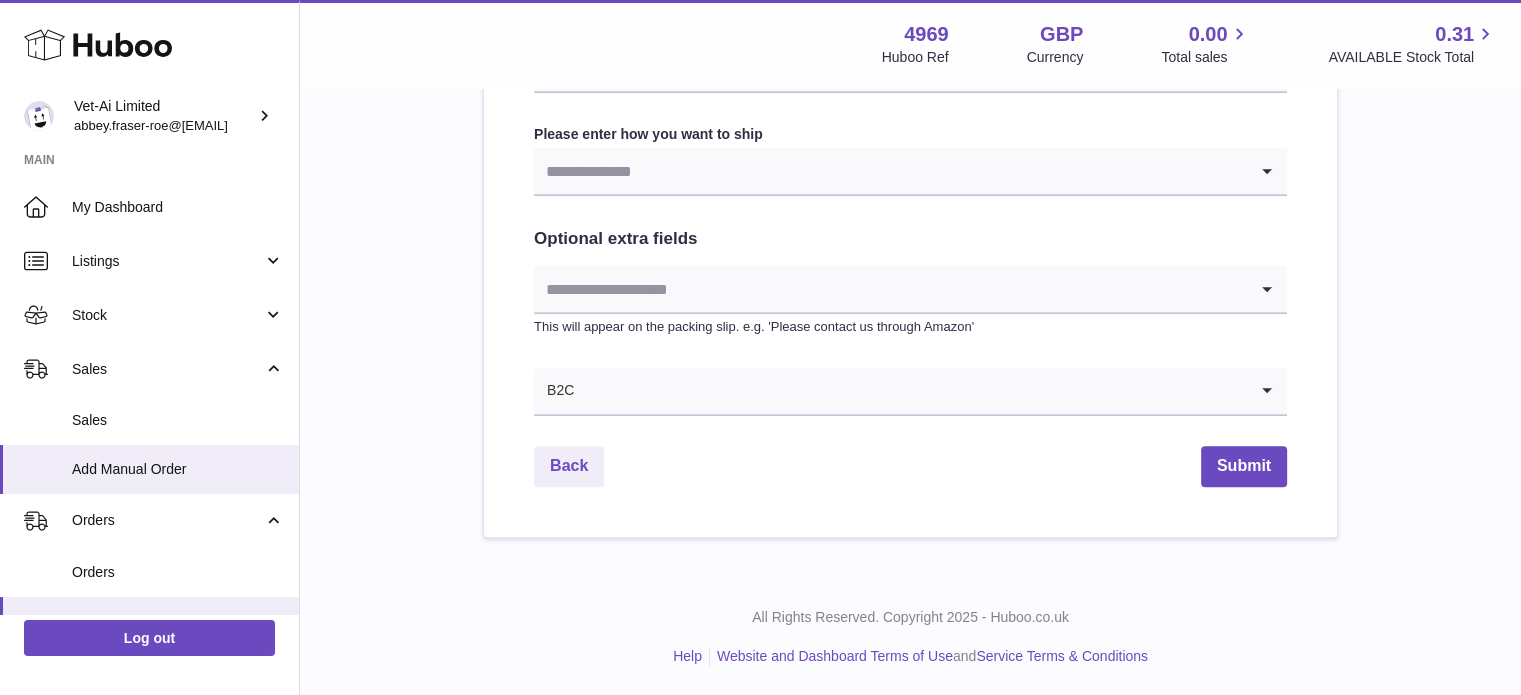click at bounding box center [890, 171] 